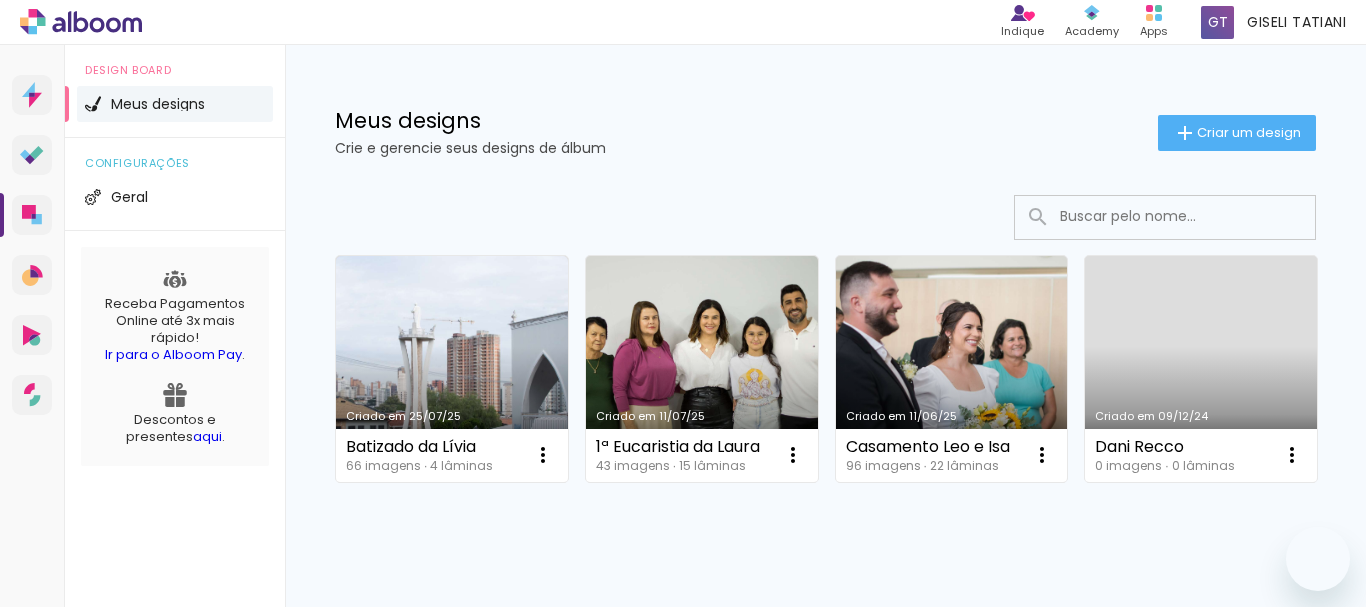 scroll, scrollTop: 0, scrollLeft: 0, axis: both 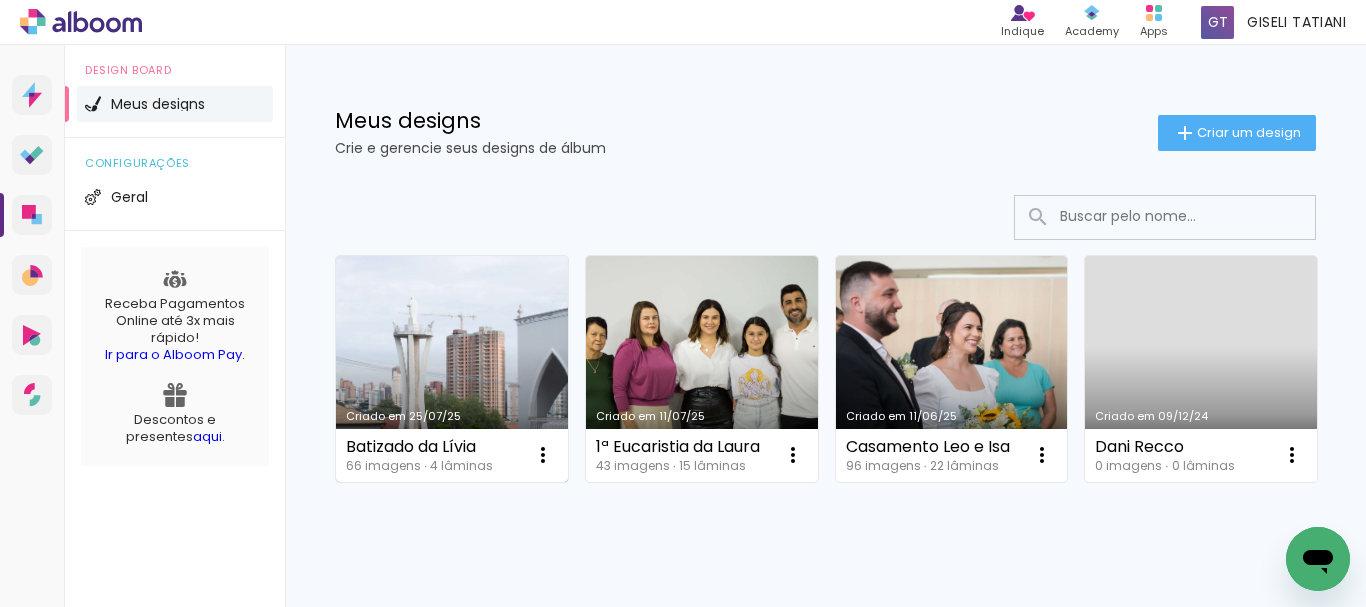 click on "Criado em 25/07/25" at bounding box center (452, 369) 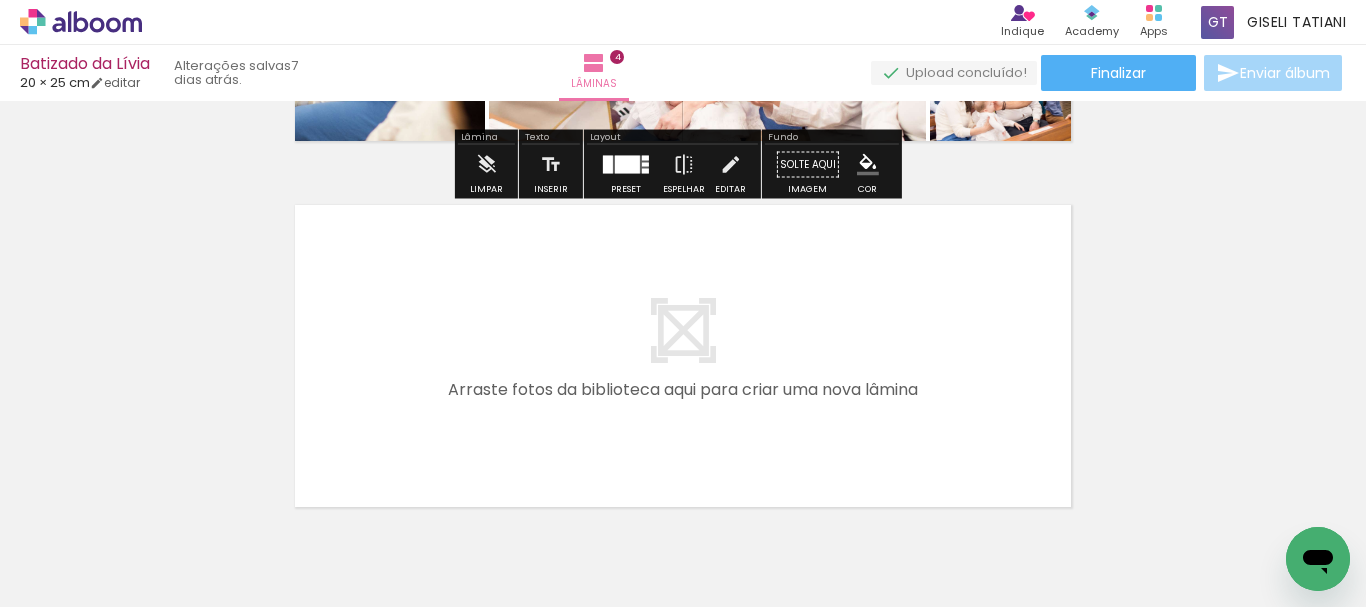 scroll, scrollTop: 1500, scrollLeft: 0, axis: vertical 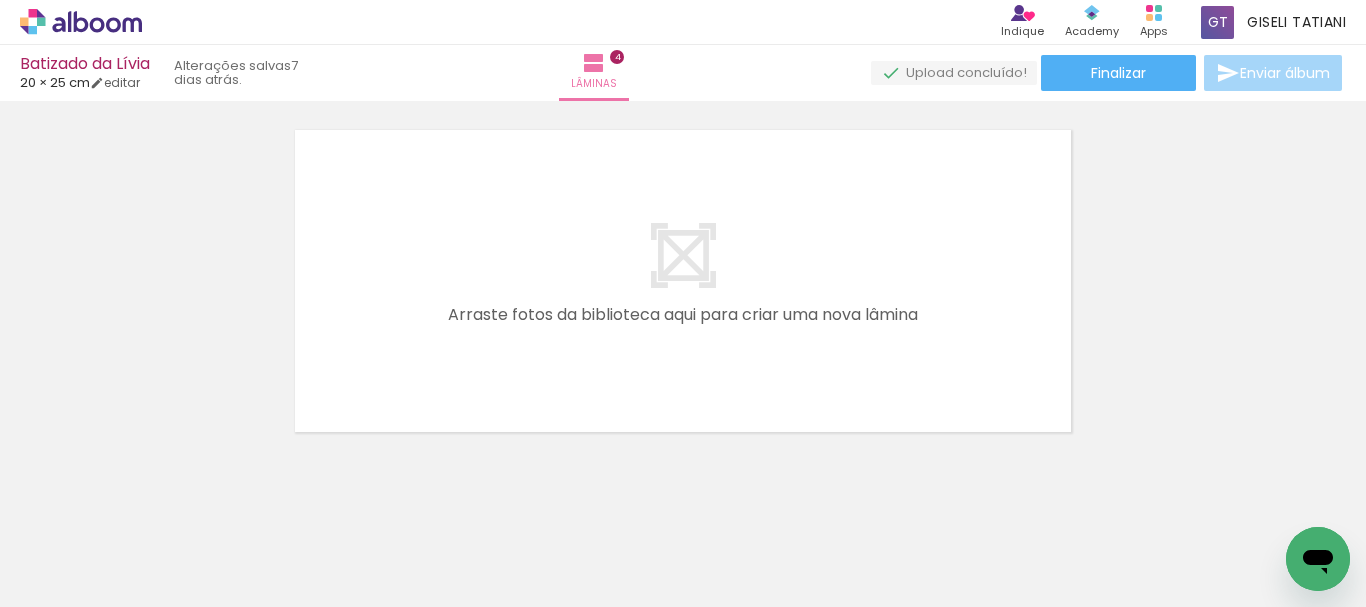 click on "Todas as fotos" at bounding box center (56, 546) 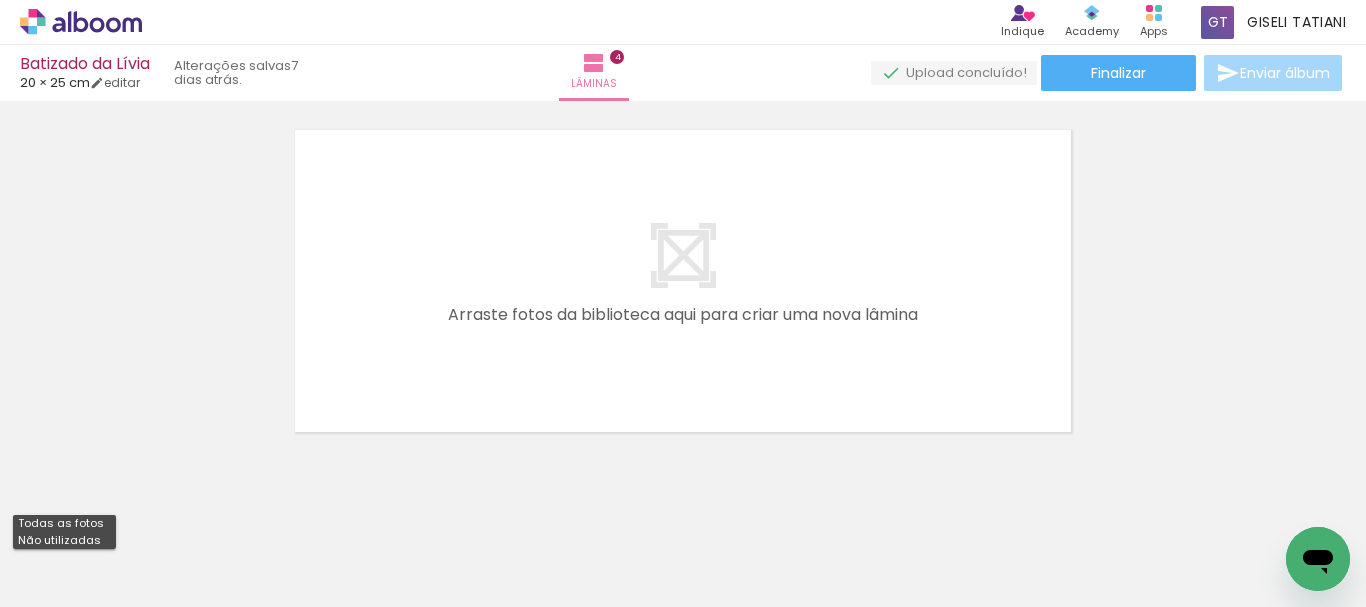 click on "Não utilizadas" at bounding box center (0, 0) 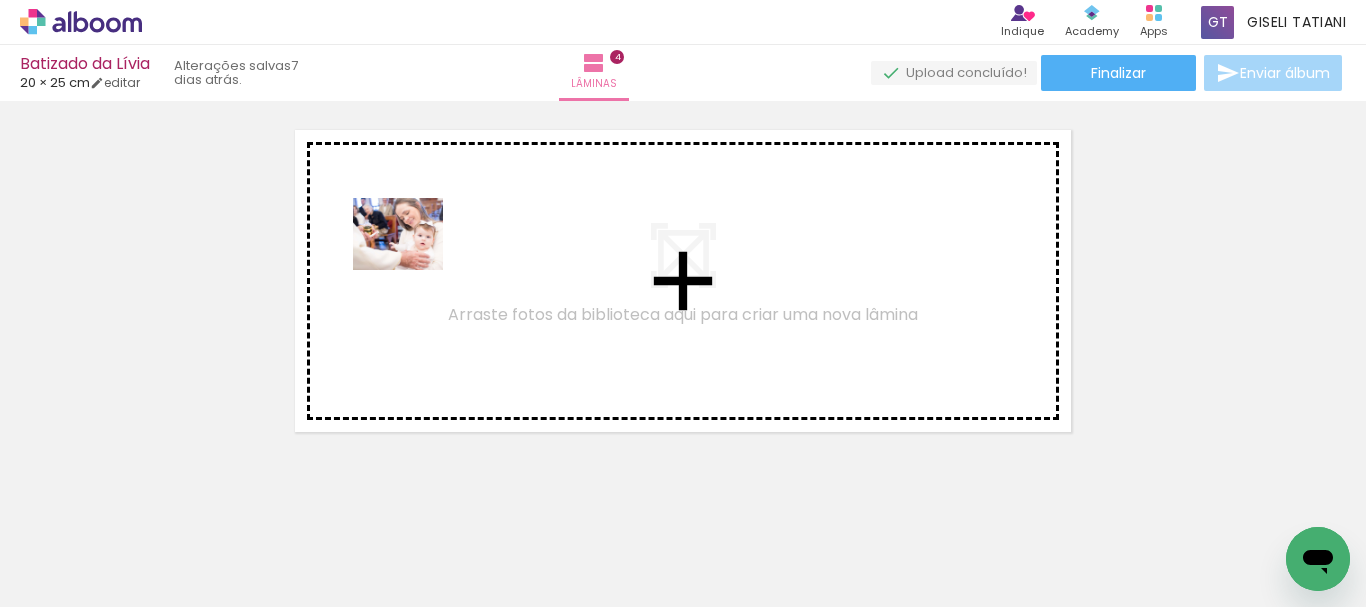 drag, startPoint x: 198, startPoint y: 539, endPoint x: 413, endPoint y: 258, distance: 353.81635 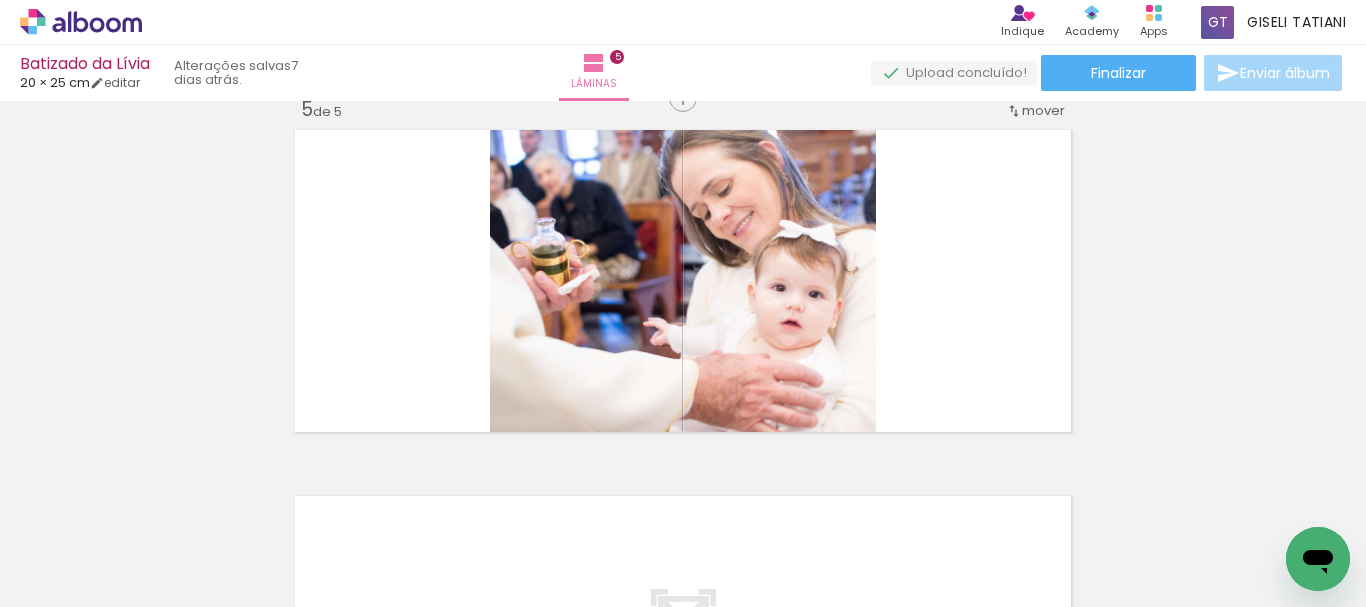 scroll, scrollTop: 1490, scrollLeft: 0, axis: vertical 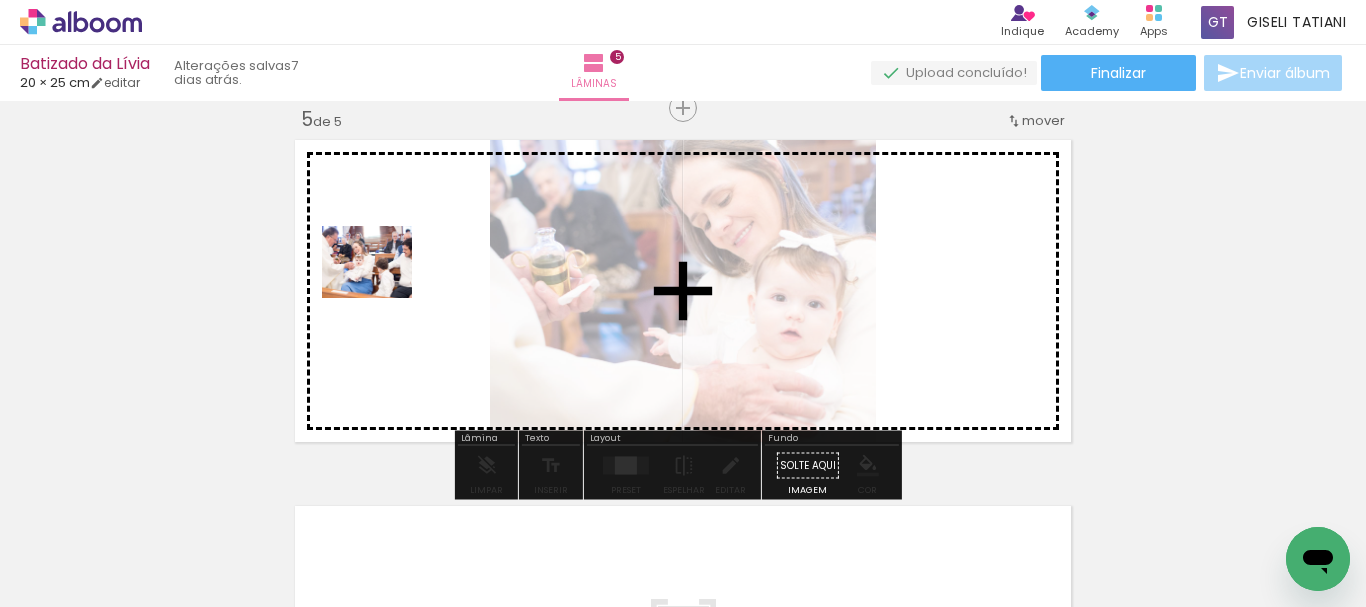 drag, startPoint x: 189, startPoint y: 539, endPoint x: 385, endPoint y: 283, distance: 322.4159 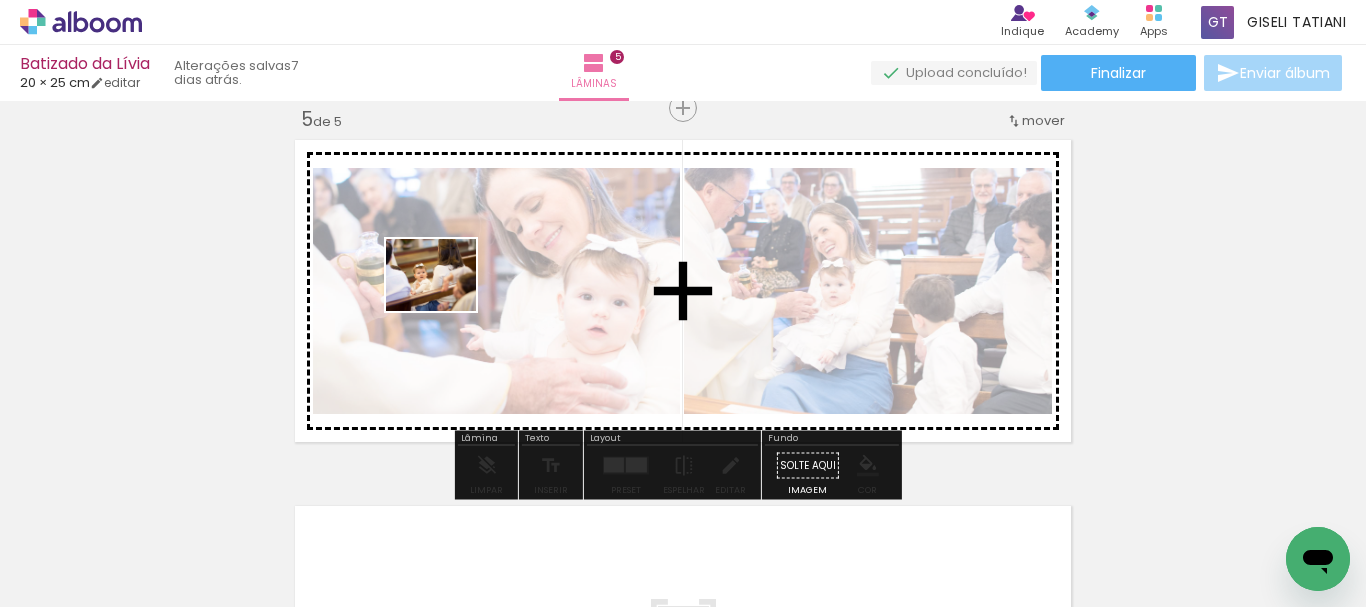 drag, startPoint x: 186, startPoint y: 534, endPoint x: 446, endPoint y: 298, distance: 351.1353 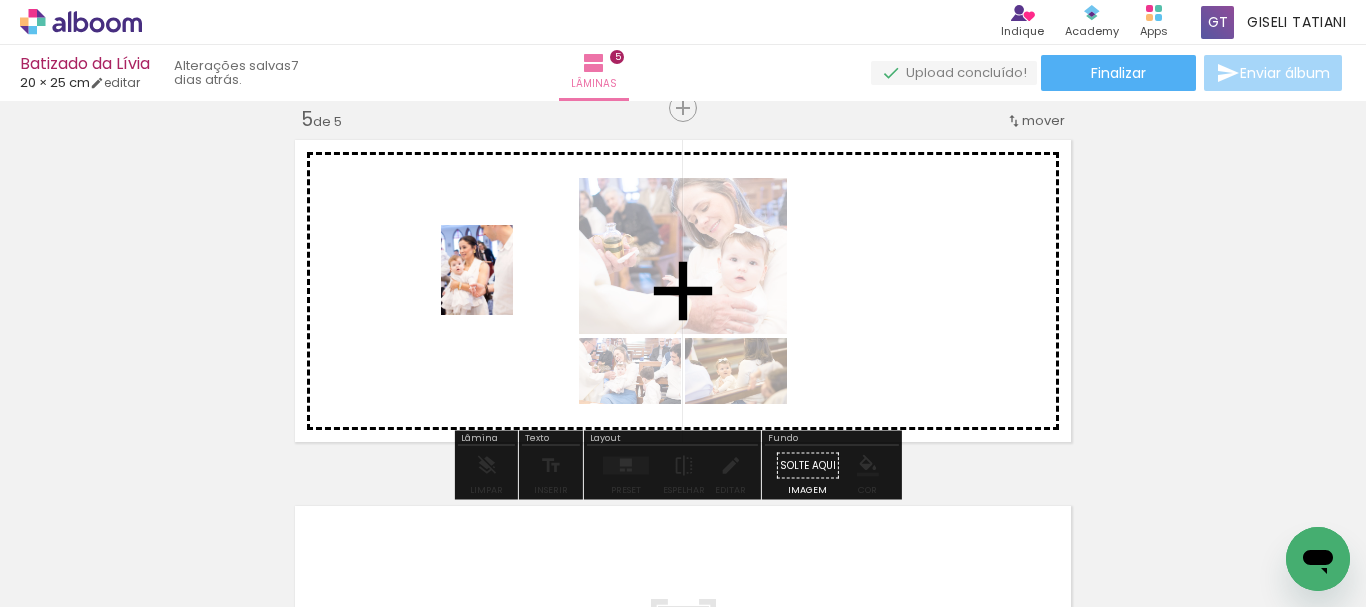 drag, startPoint x: 189, startPoint y: 565, endPoint x: 344, endPoint y: 553, distance: 155.46382 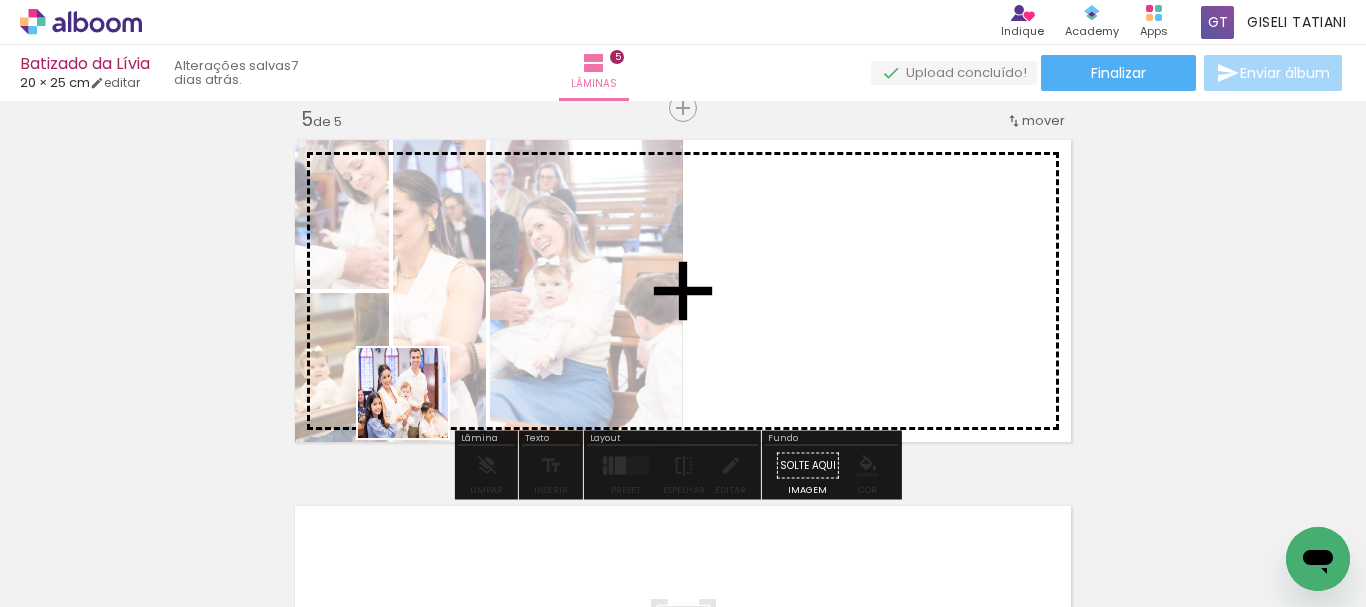 drag, startPoint x: 207, startPoint y: 564, endPoint x: 489, endPoint y: 335, distance: 363.26987 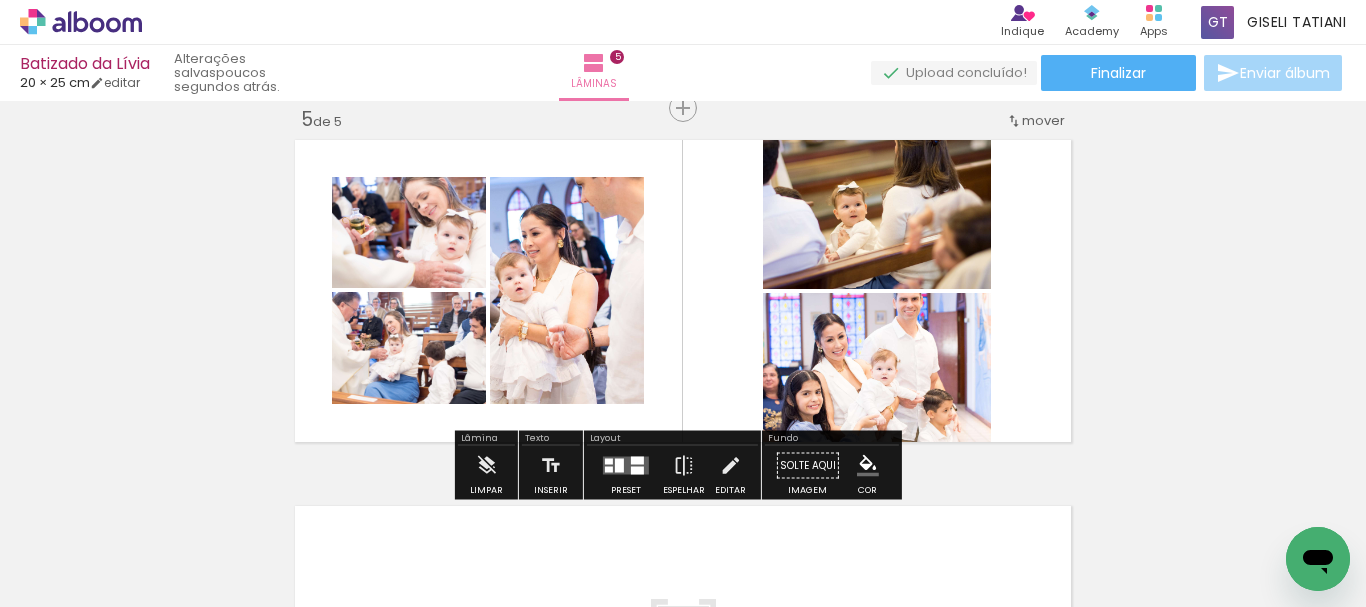click at bounding box center (626, 466) 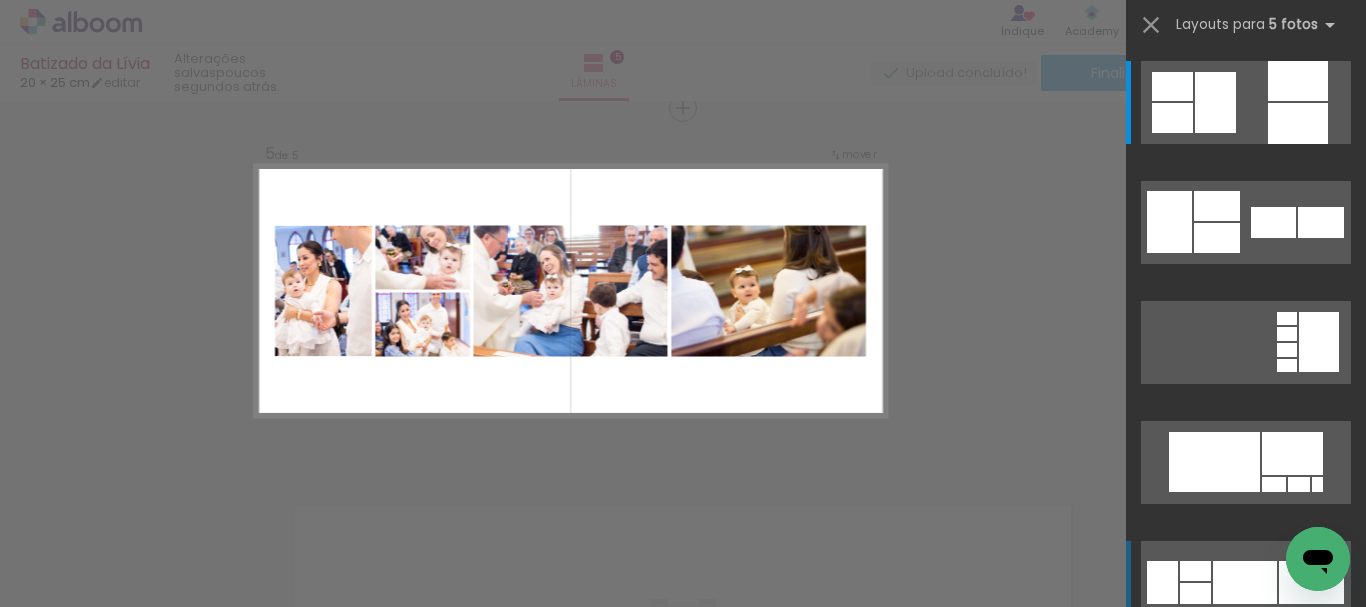 click at bounding box center (1298, 123) 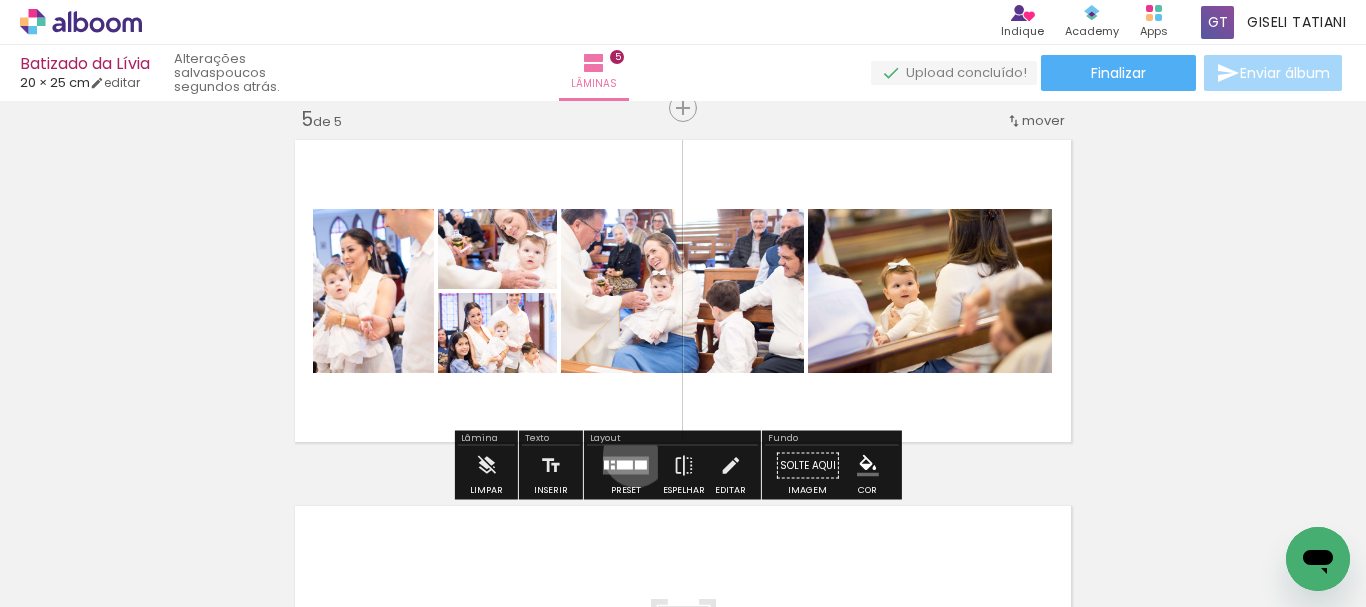 click at bounding box center [626, 466] 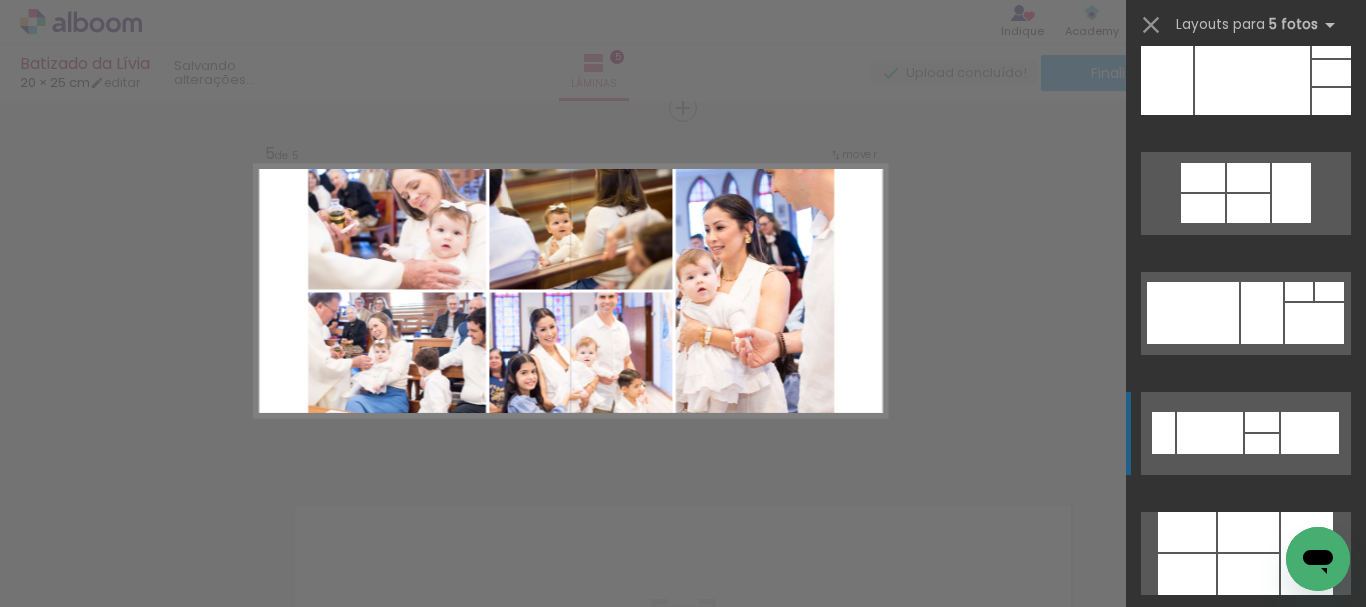 scroll, scrollTop: 3380, scrollLeft: 0, axis: vertical 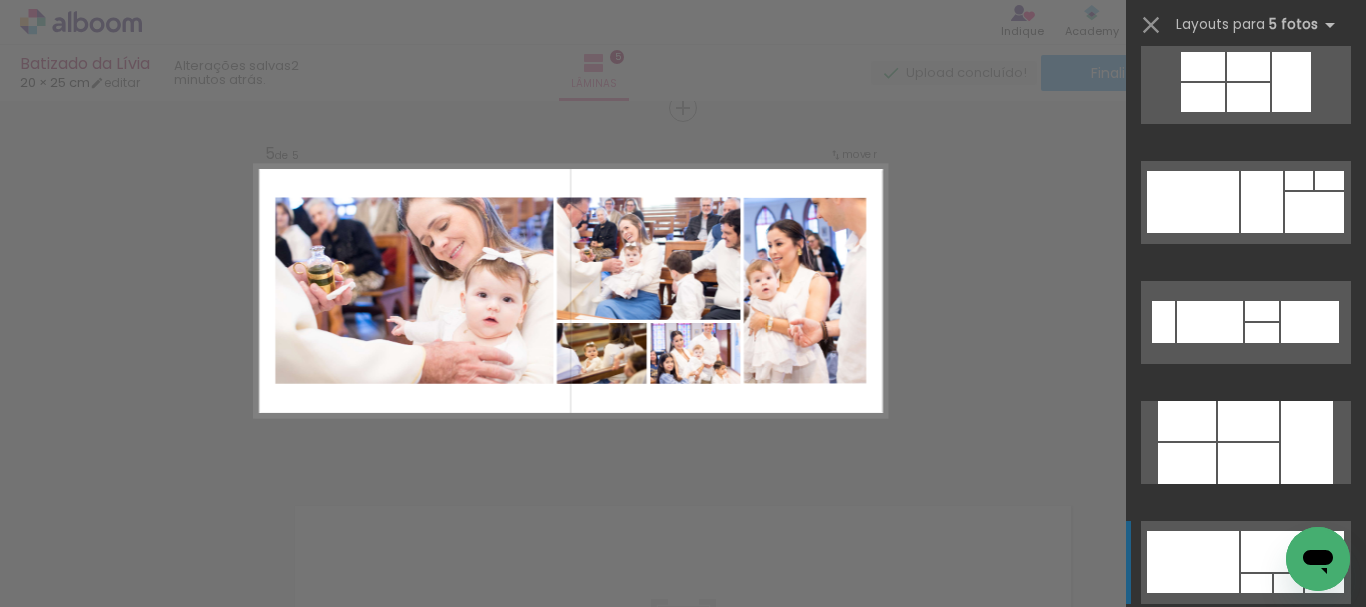 click at bounding box center (1181, 682) 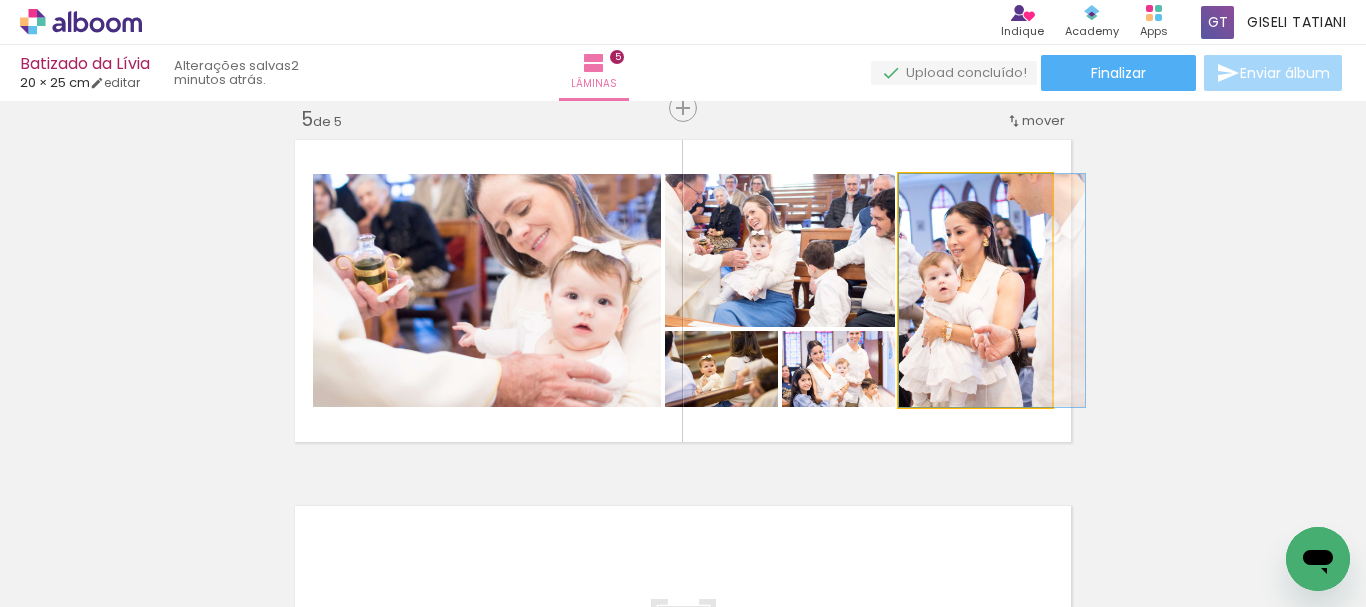 drag, startPoint x: 979, startPoint y: 358, endPoint x: 997, endPoint y: 356, distance: 18.110771 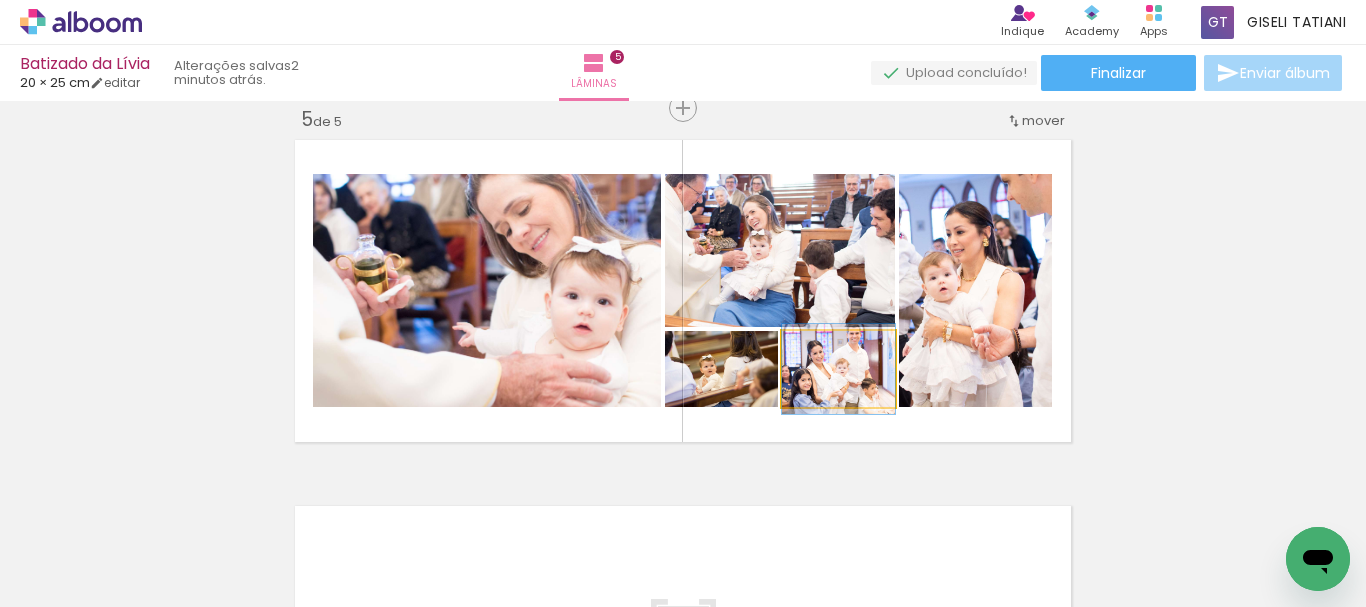 click 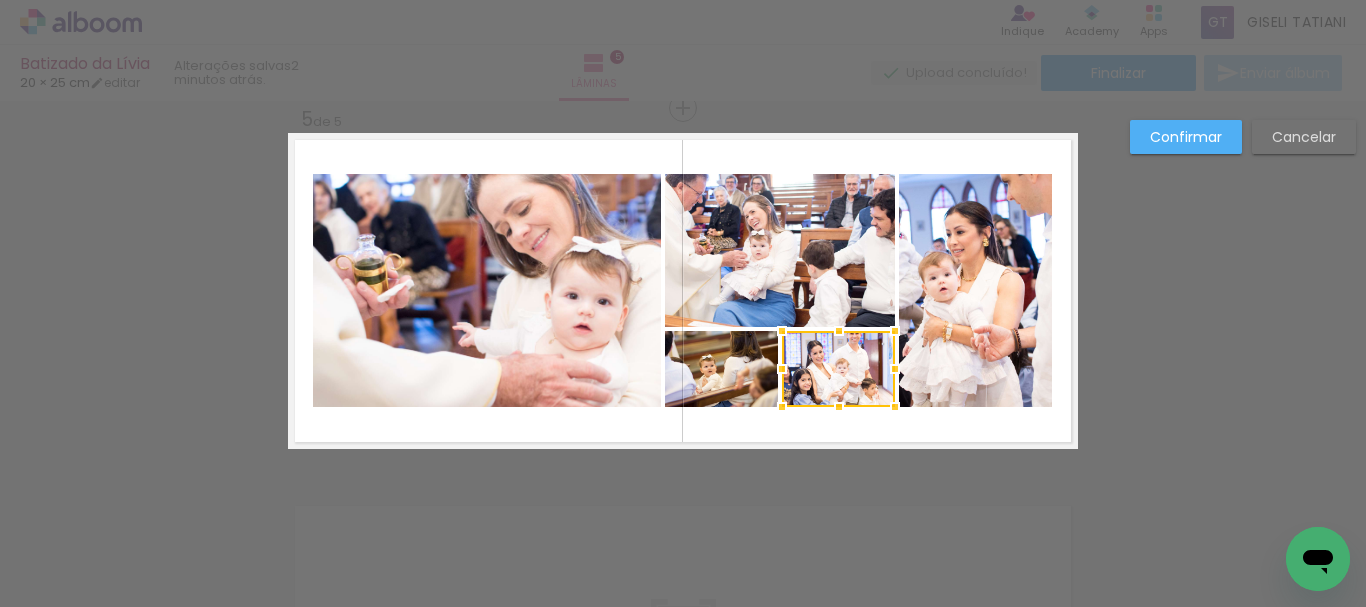 click on "Confirmar" at bounding box center [0, 0] 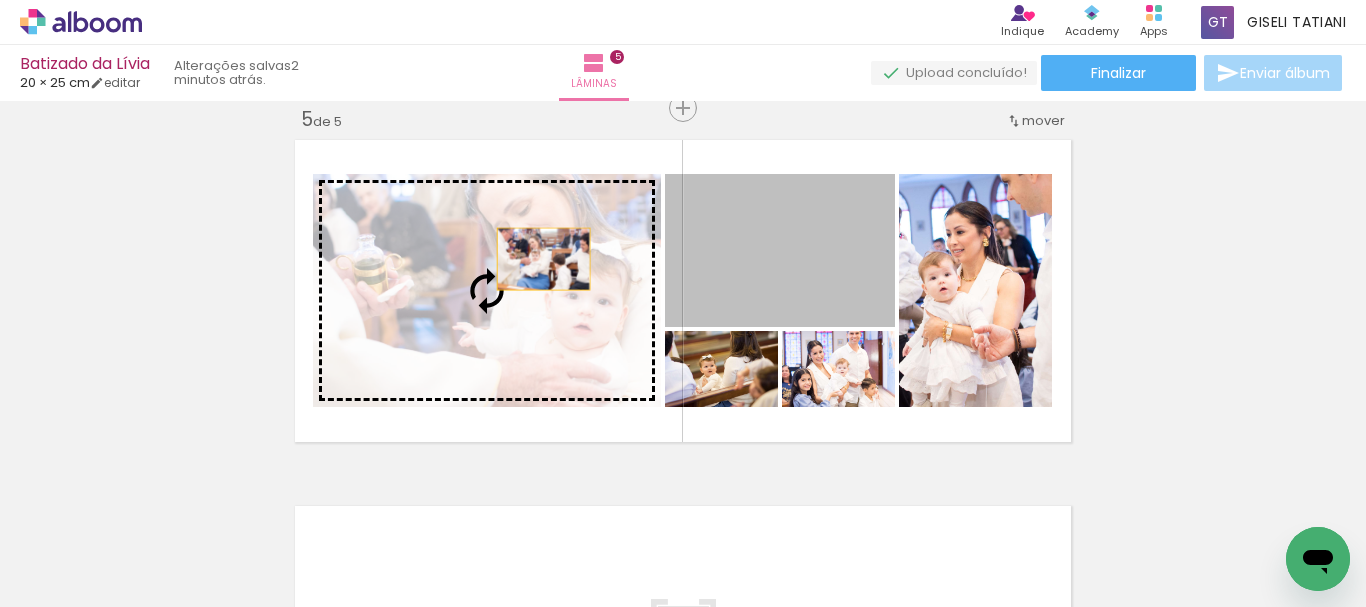 drag, startPoint x: 760, startPoint y: 271, endPoint x: 536, endPoint y: 259, distance: 224.3212 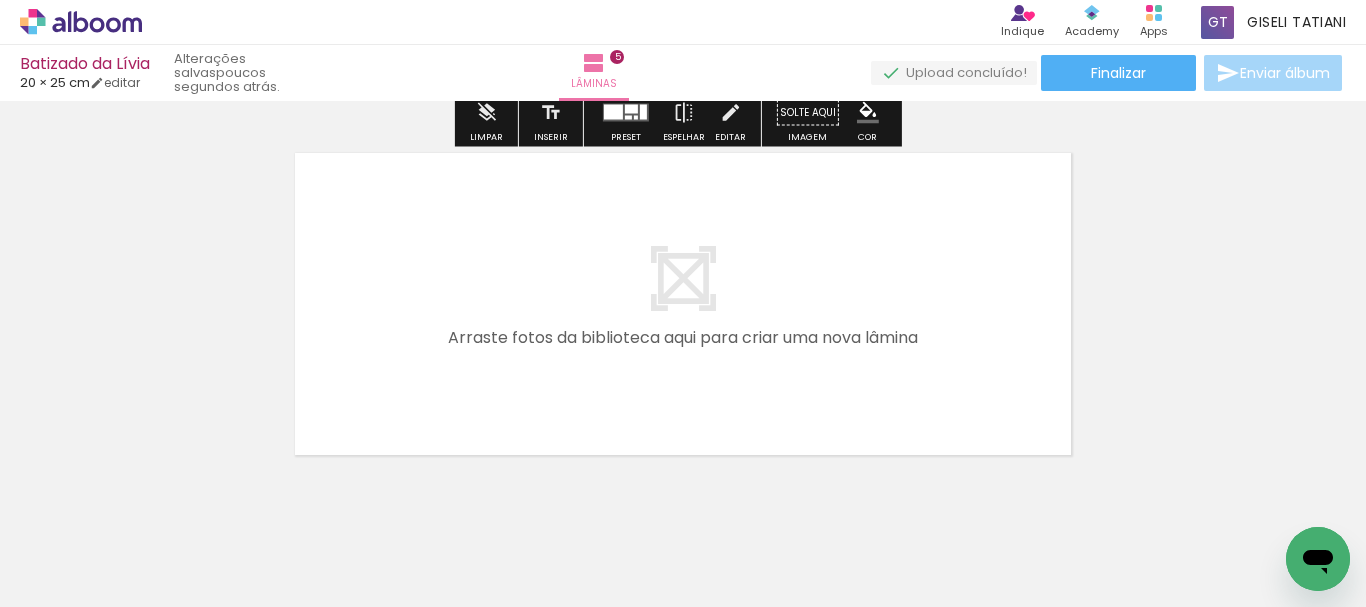 scroll, scrollTop: 1890, scrollLeft: 0, axis: vertical 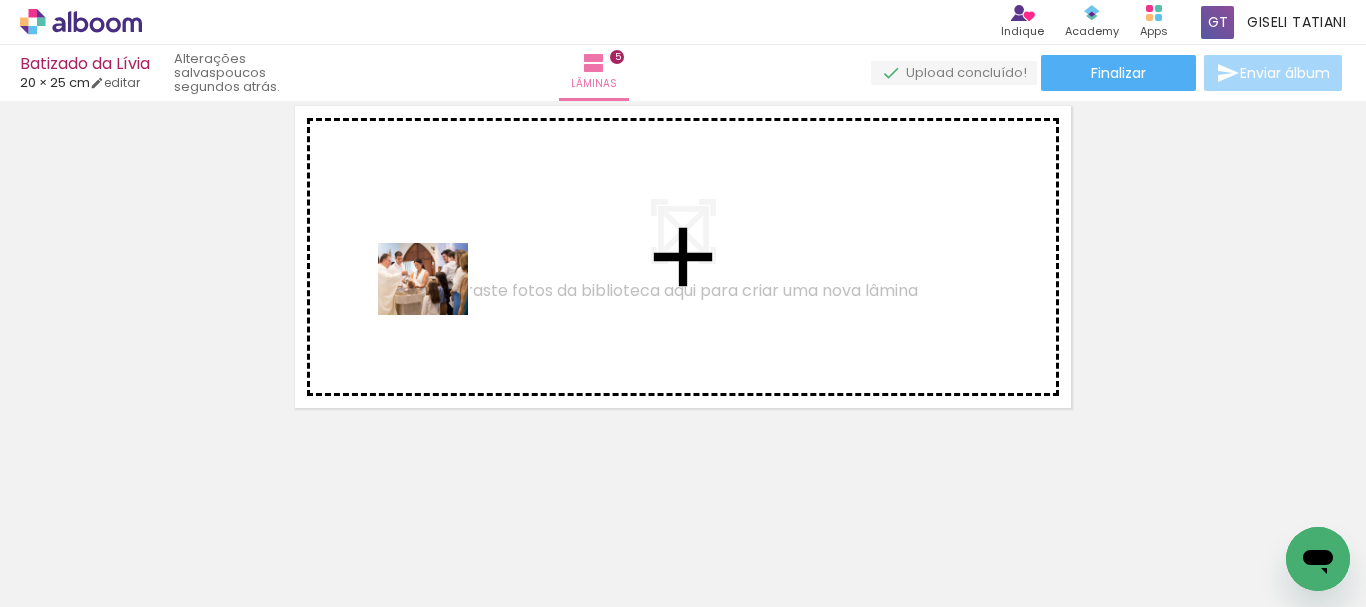 drag, startPoint x: 209, startPoint y: 543, endPoint x: 445, endPoint y: 296, distance: 341.62112 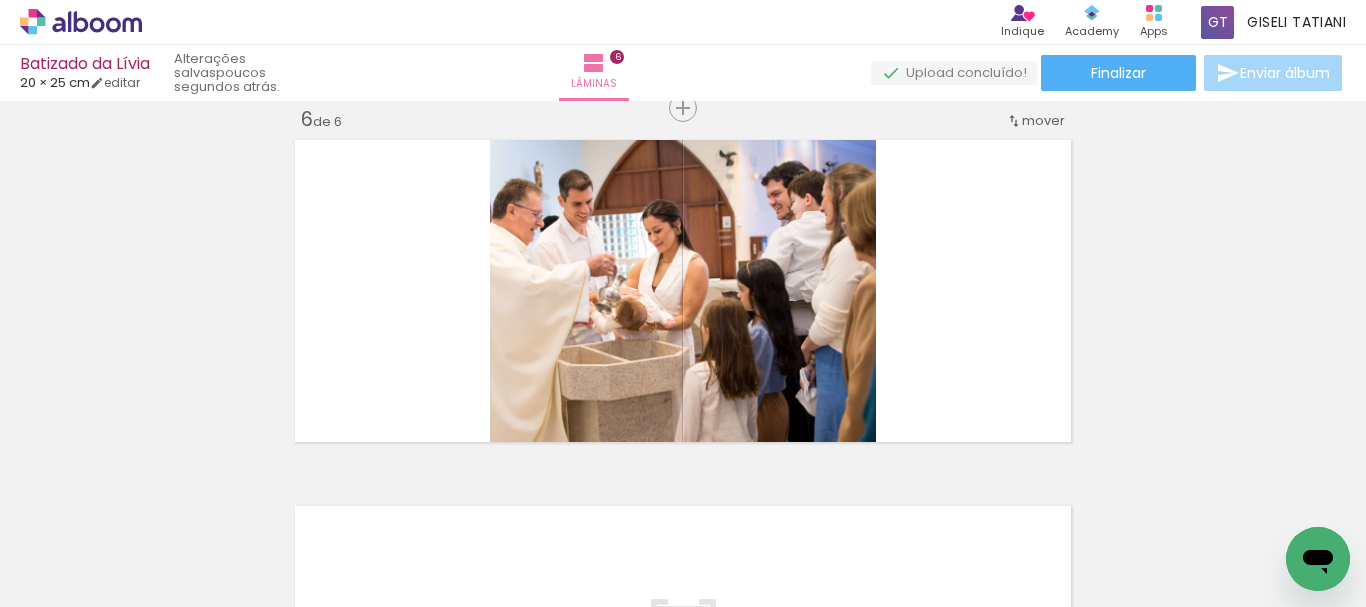 scroll, scrollTop: 1856, scrollLeft: 0, axis: vertical 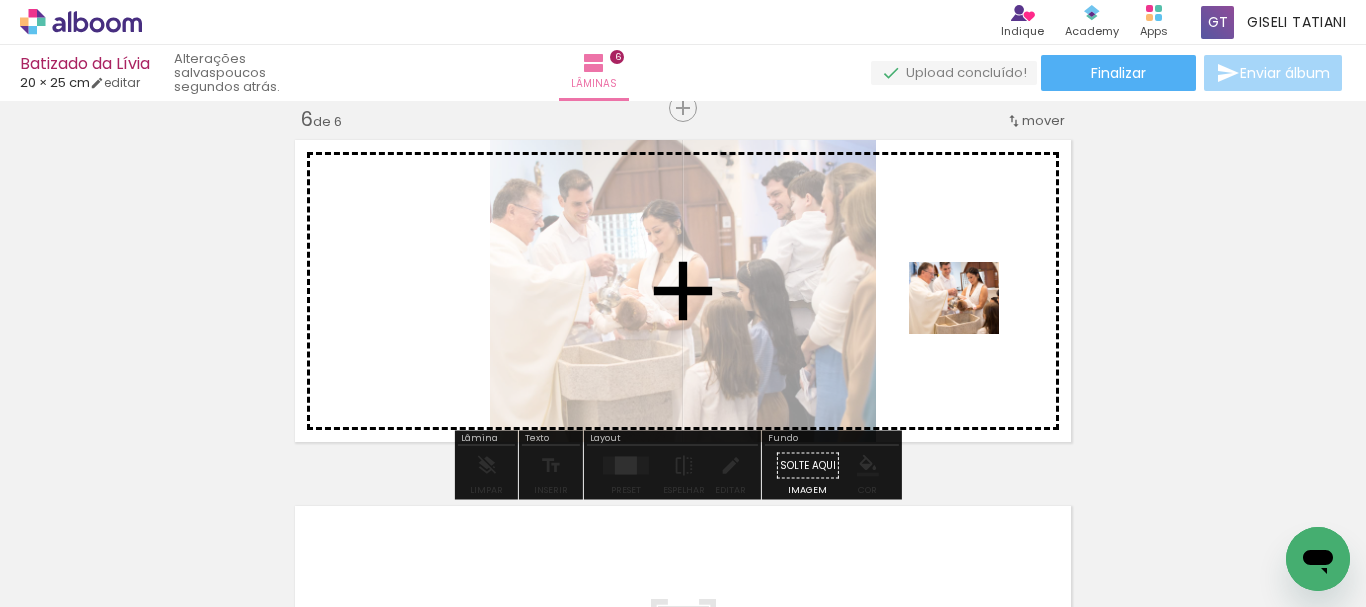 drag, startPoint x: 188, startPoint y: 553, endPoint x: 969, endPoint y: 320, distance: 815.0153 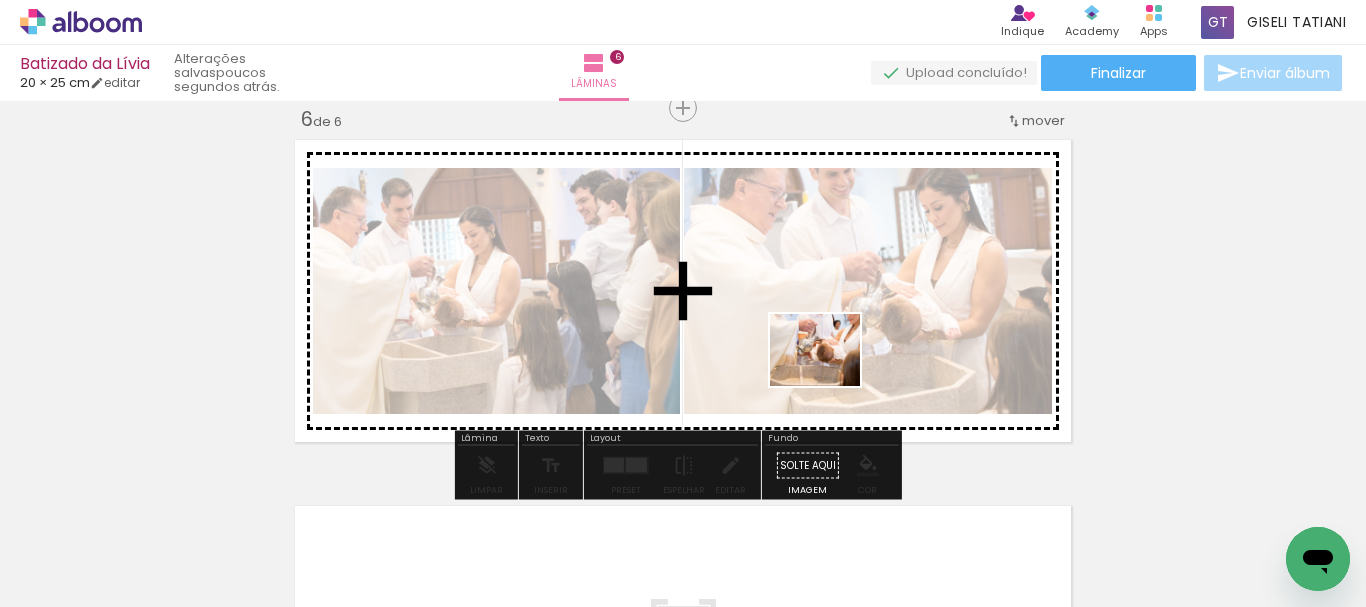 drag, startPoint x: 213, startPoint y: 561, endPoint x: 396, endPoint y: 505, distance: 191.37659 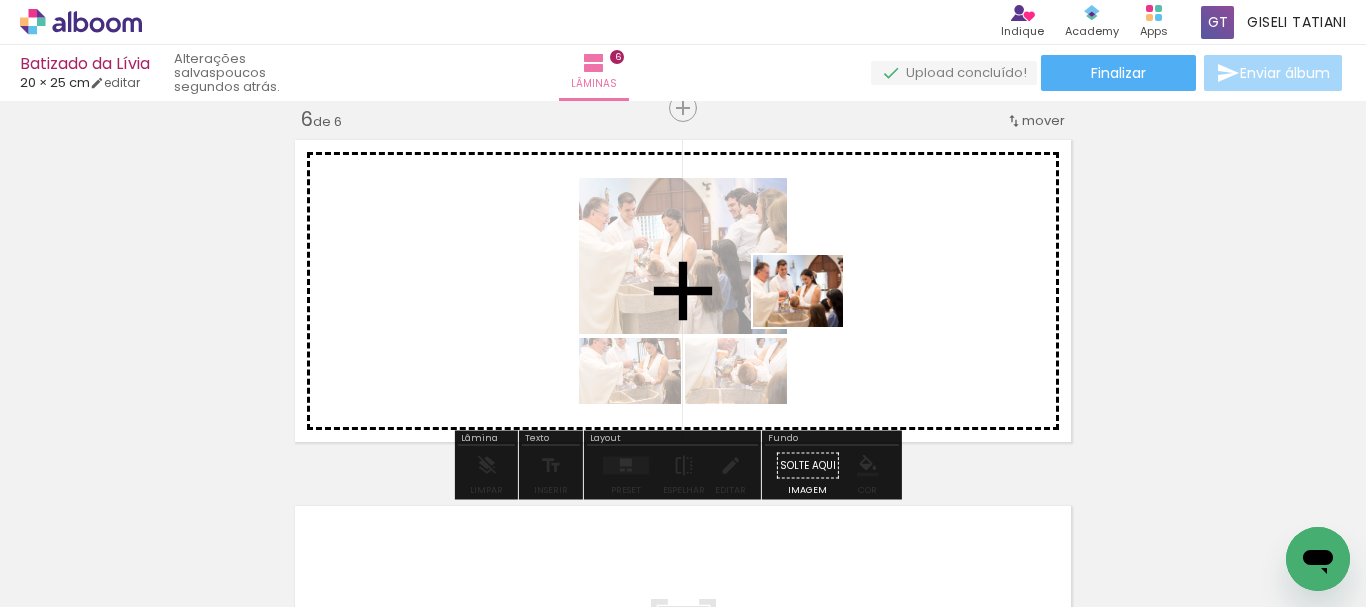 drag, startPoint x: 231, startPoint y: 549, endPoint x: 333, endPoint y: 495, distance: 115.41231 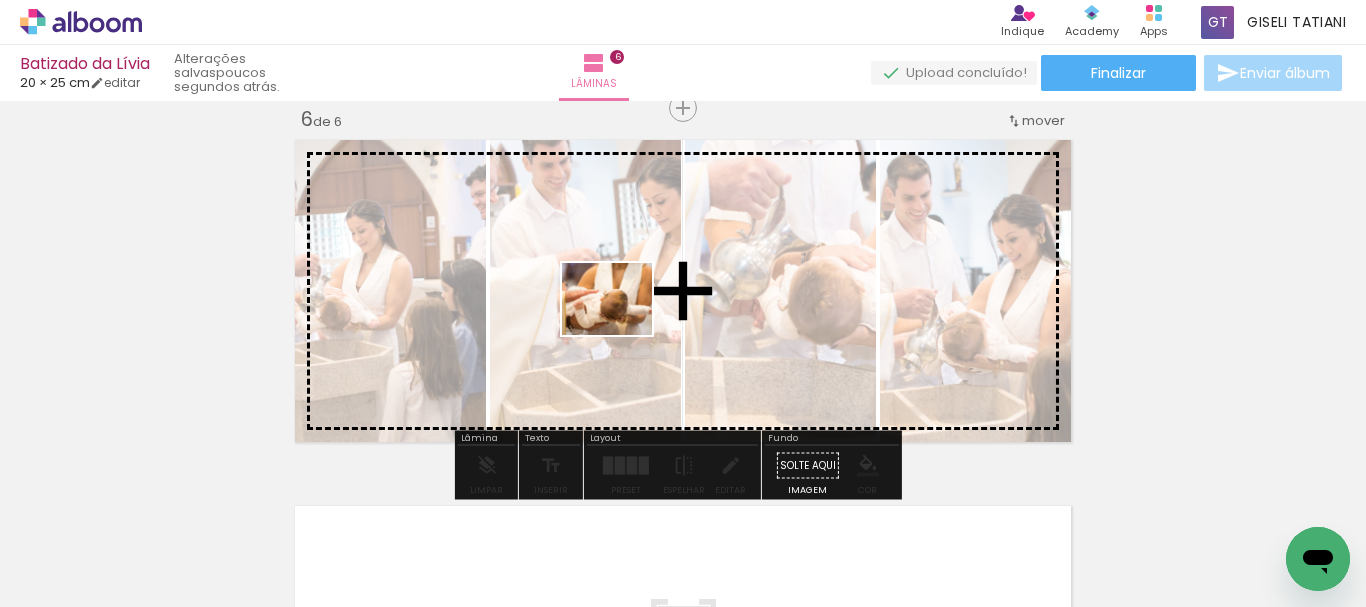 drag, startPoint x: 192, startPoint y: 548, endPoint x: 181, endPoint y: 605, distance: 58.0517 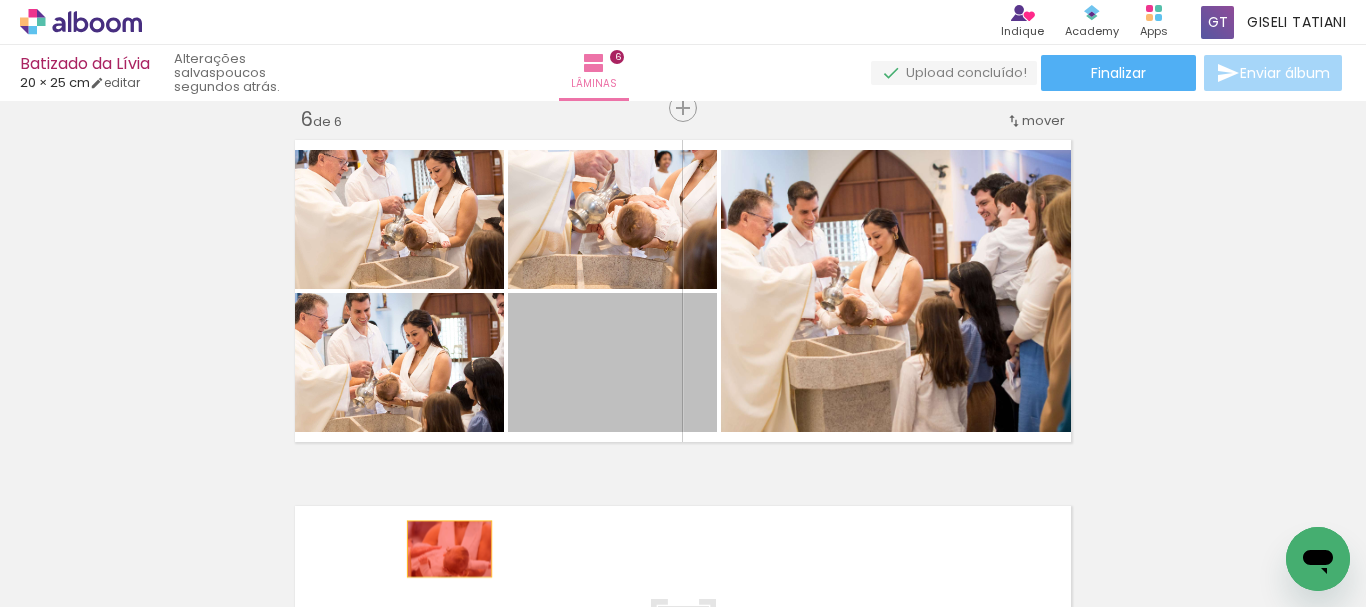 drag, startPoint x: 576, startPoint y: 377, endPoint x: 442, endPoint y: 549, distance: 218.0367 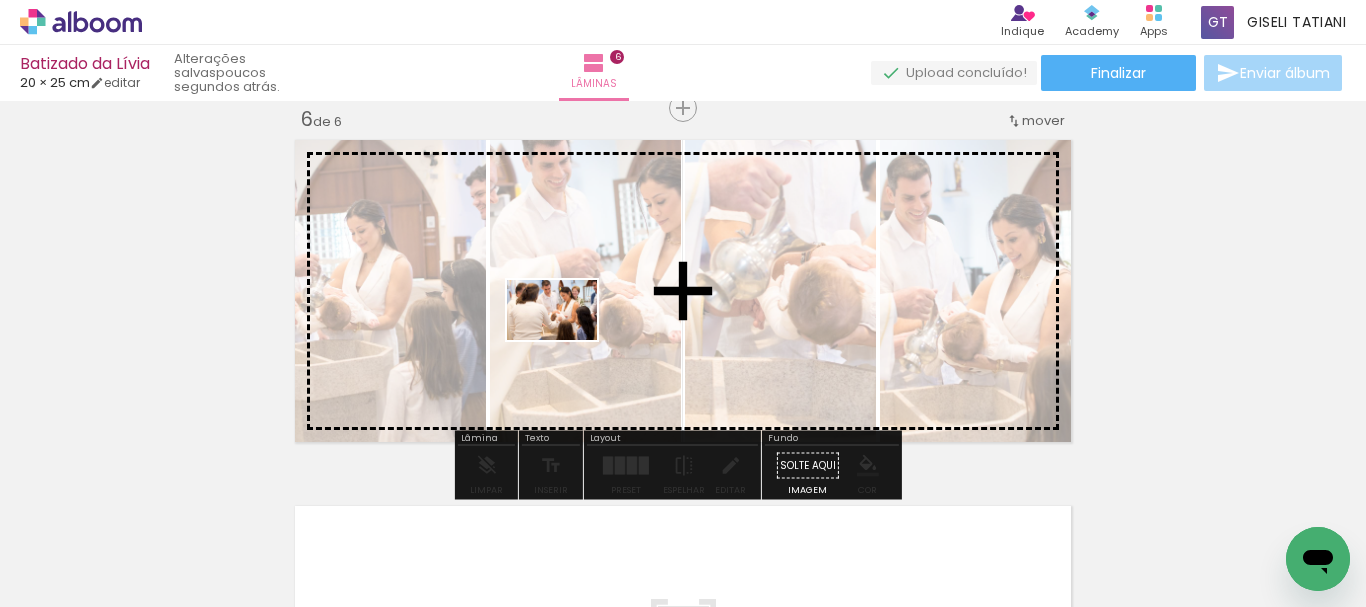 drag, startPoint x: 426, startPoint y: 559, endPoint x: 567, endPoint y: 340, distance: 260.46497 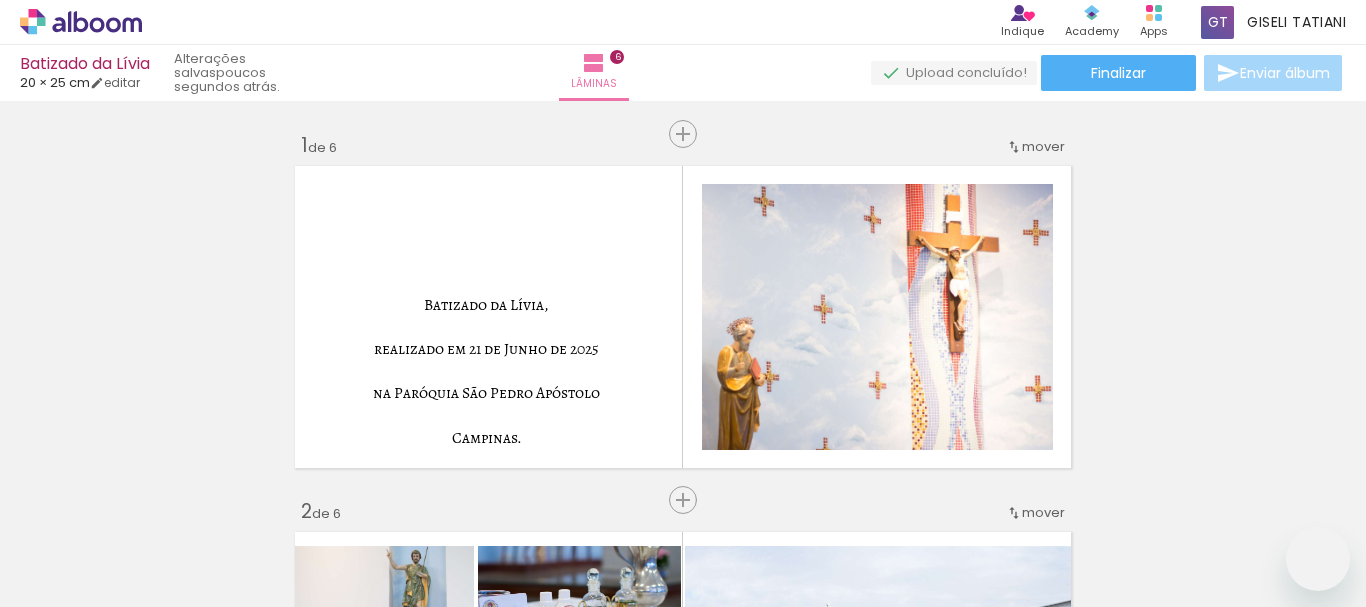 scroll, scrollTop: 0, scrollLeft: 0, axis: both 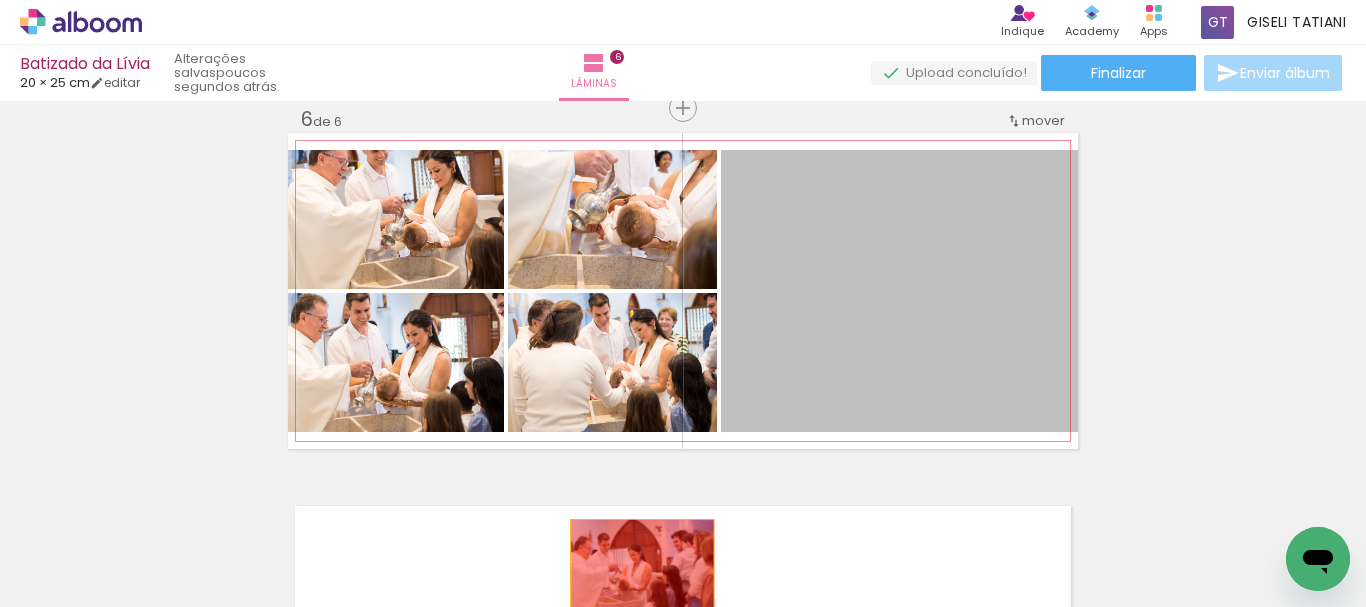 drag, startPoint x: 831, startPoint y: 370, endPoint x: 632, endPoint y: 577, distance: 287.14108 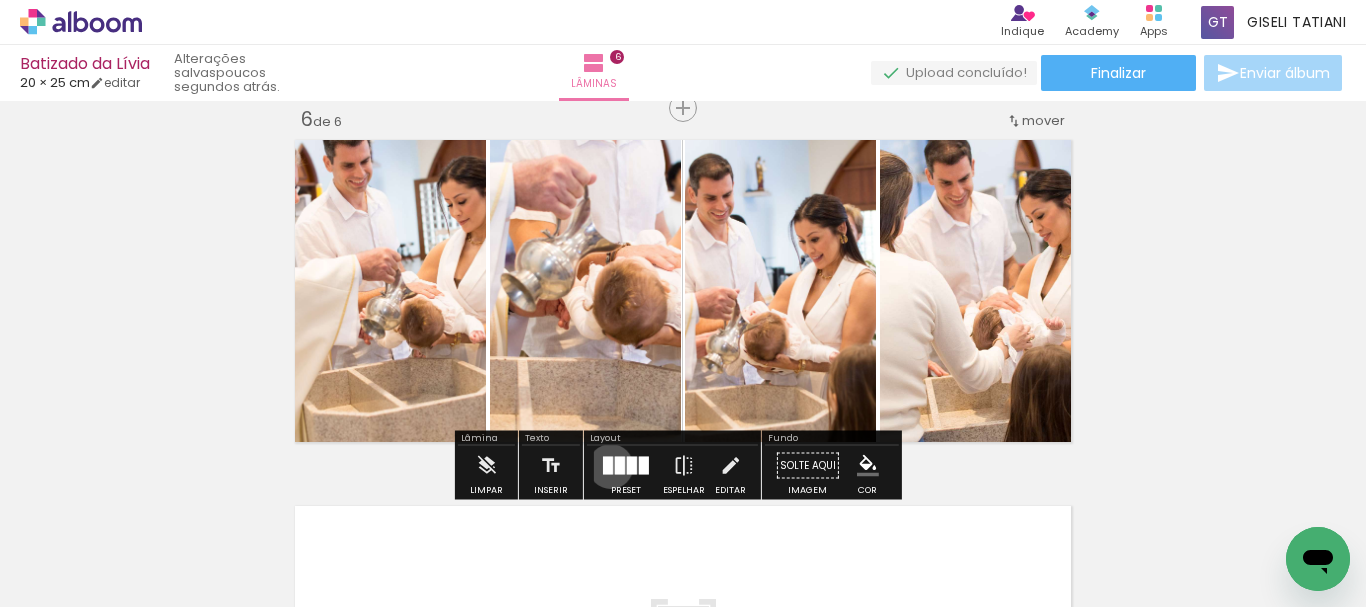 click at bounding box center (608, 466) 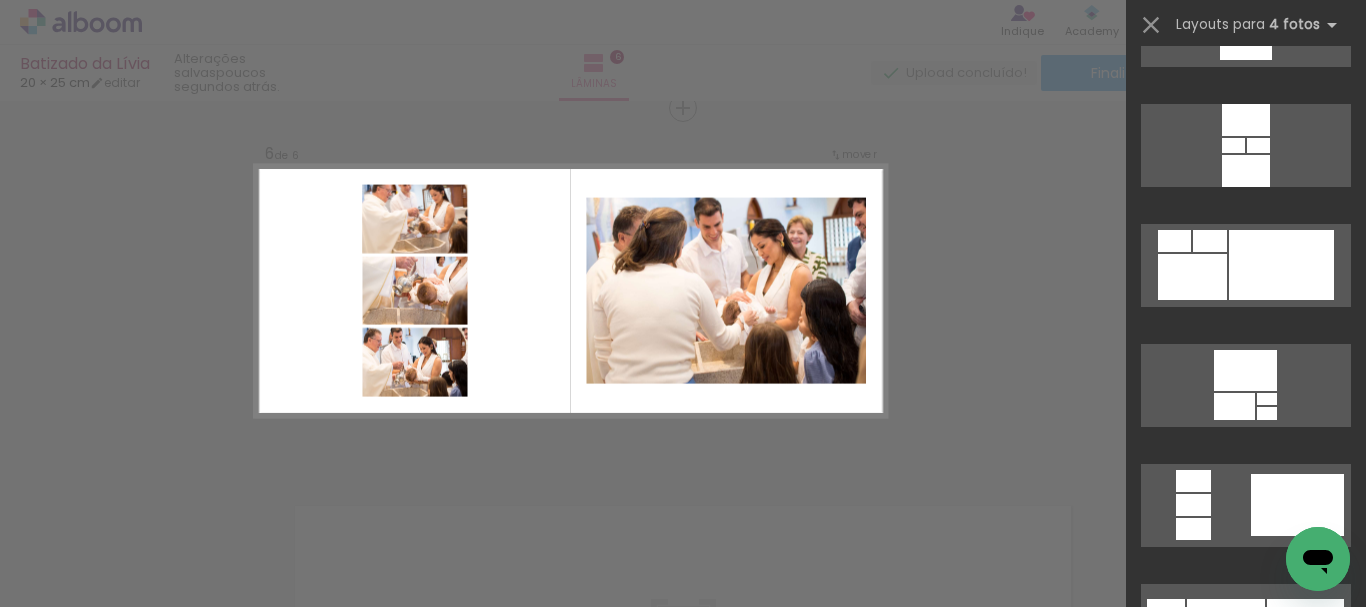 scroll, scrollTop: 8100, scrollLeft: 0, axis: vertical 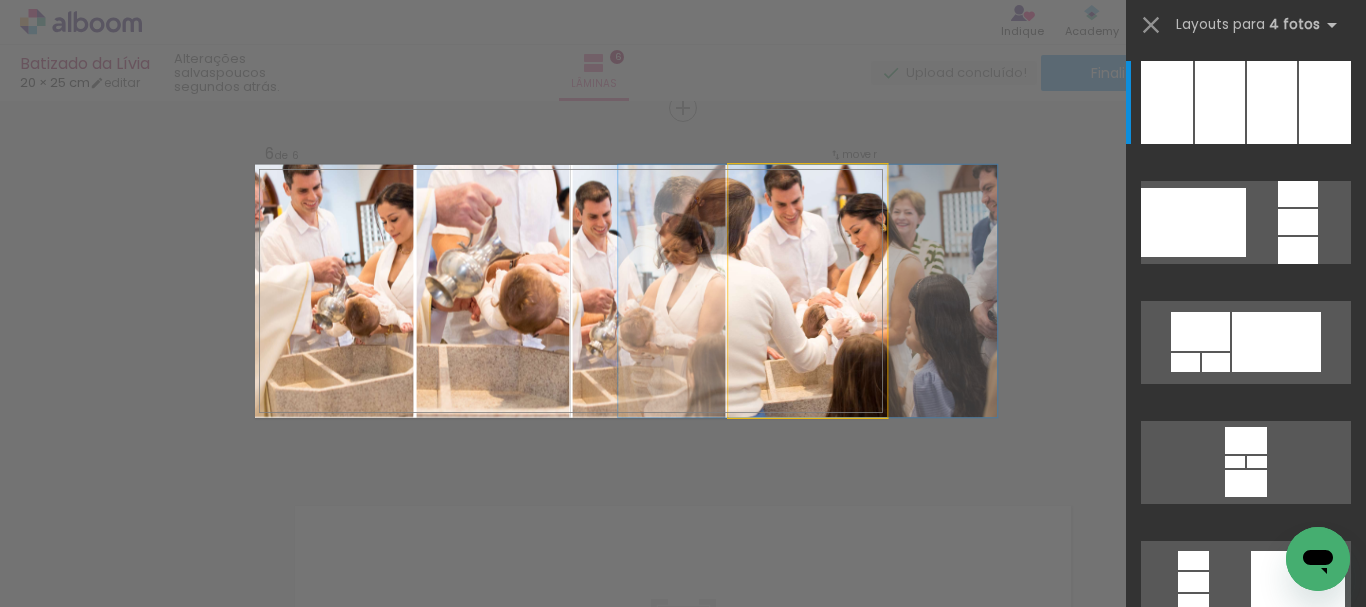 click 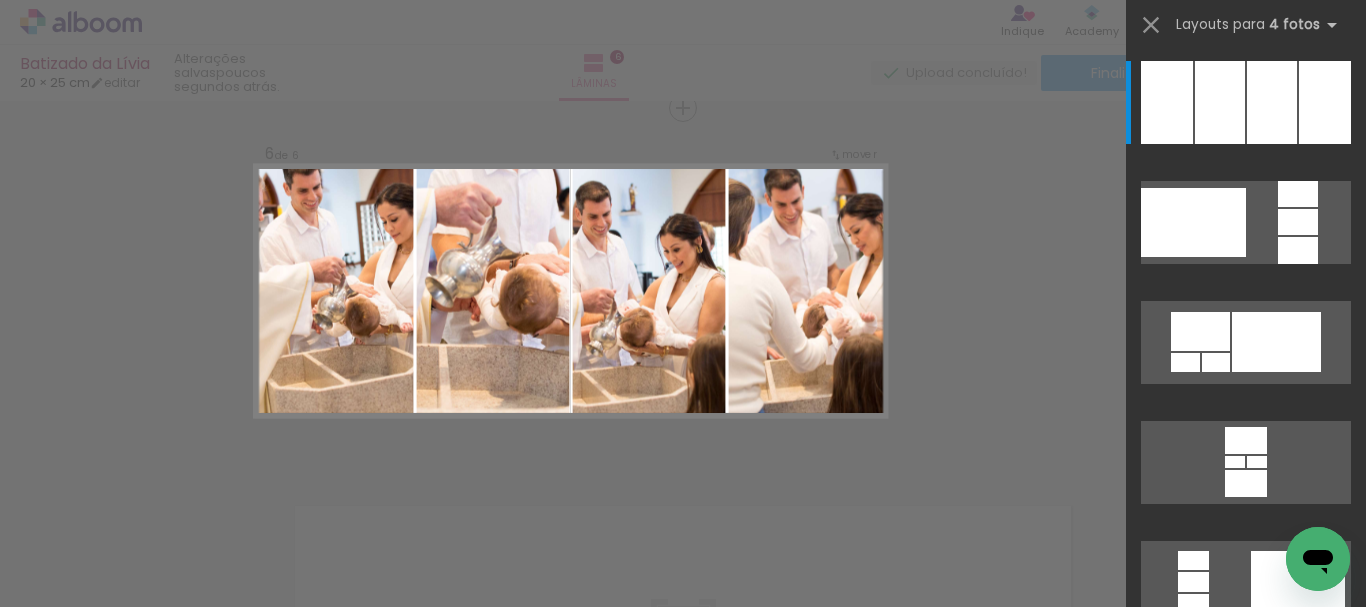 click 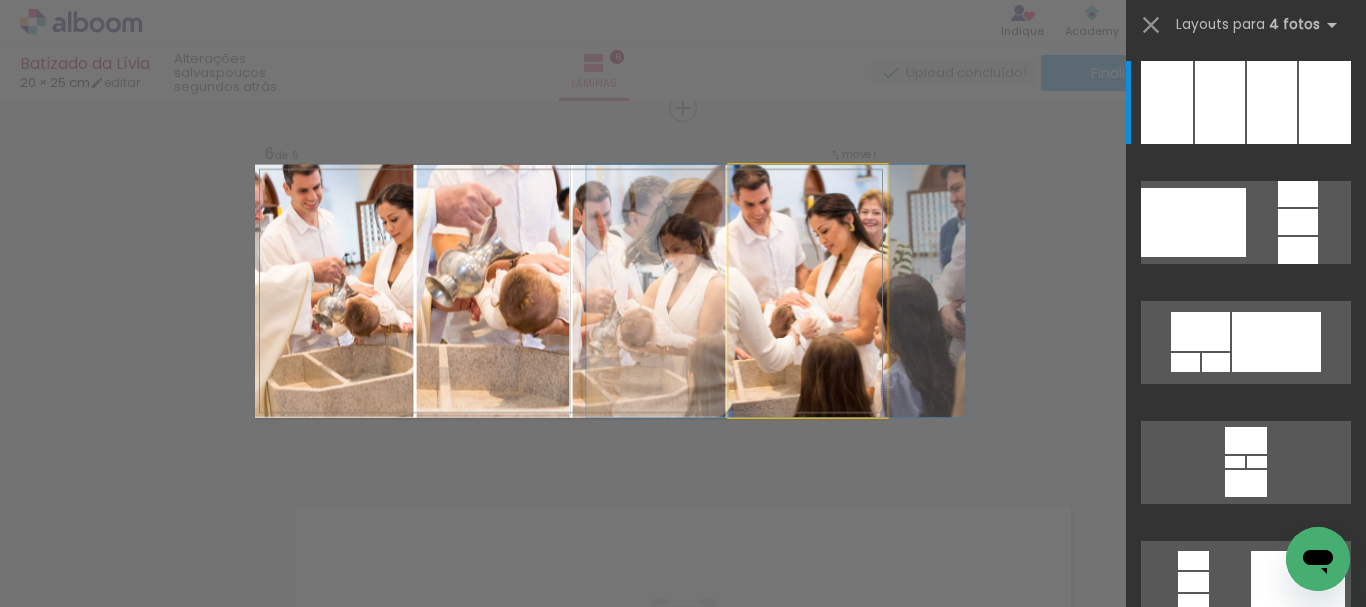 drag, startPoint x: 816, startPoint y: 290, endPoint x: 782, endPoint y: 368, distance: 85.08819 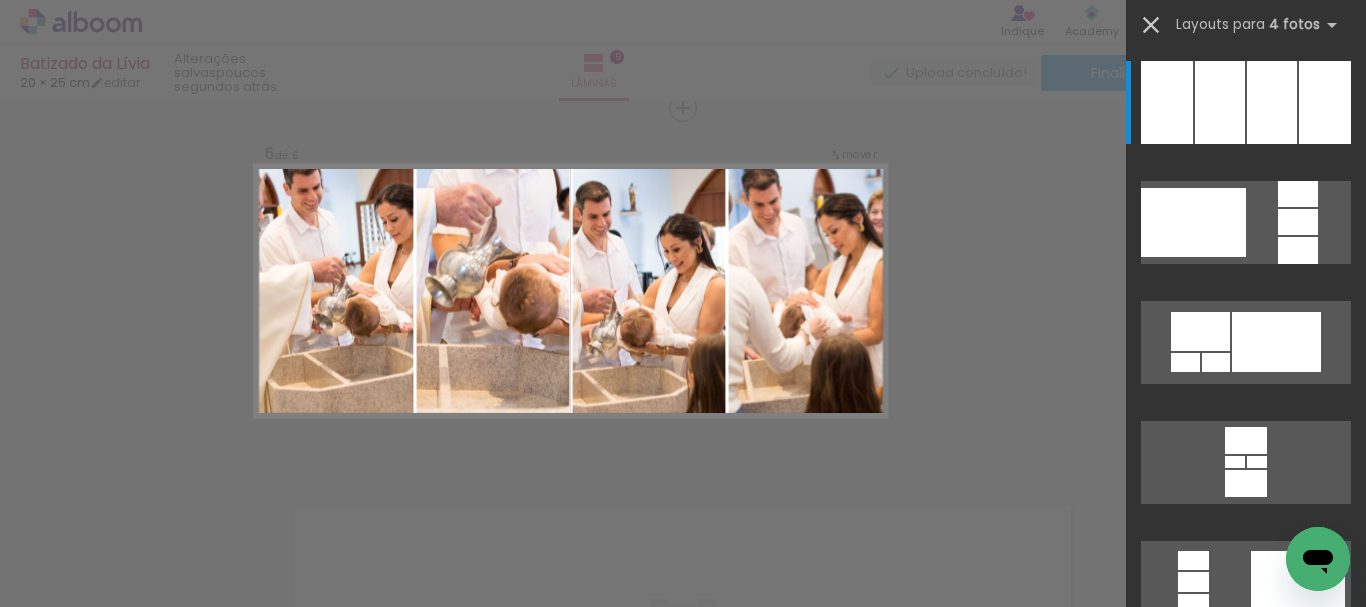 click at bounding box center (1151, 25) 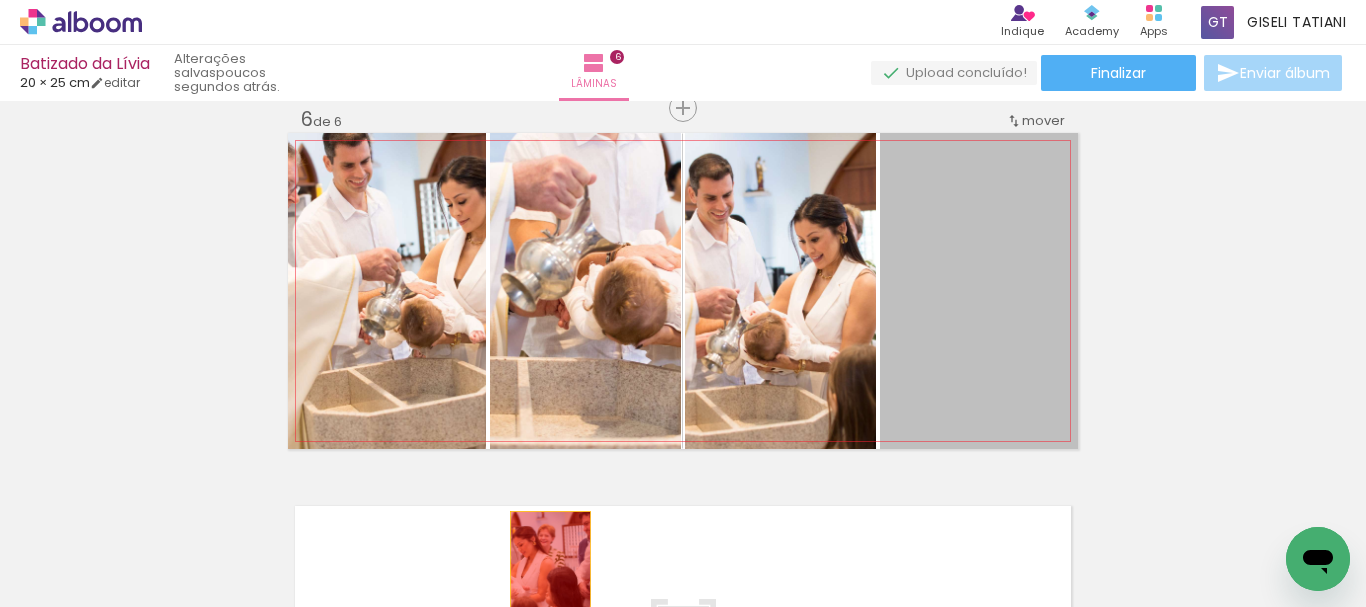 drag, startPoint x: 973, startPoint y: 308, endPoint x: 543, endPoint y: 575, distance: 506.15115 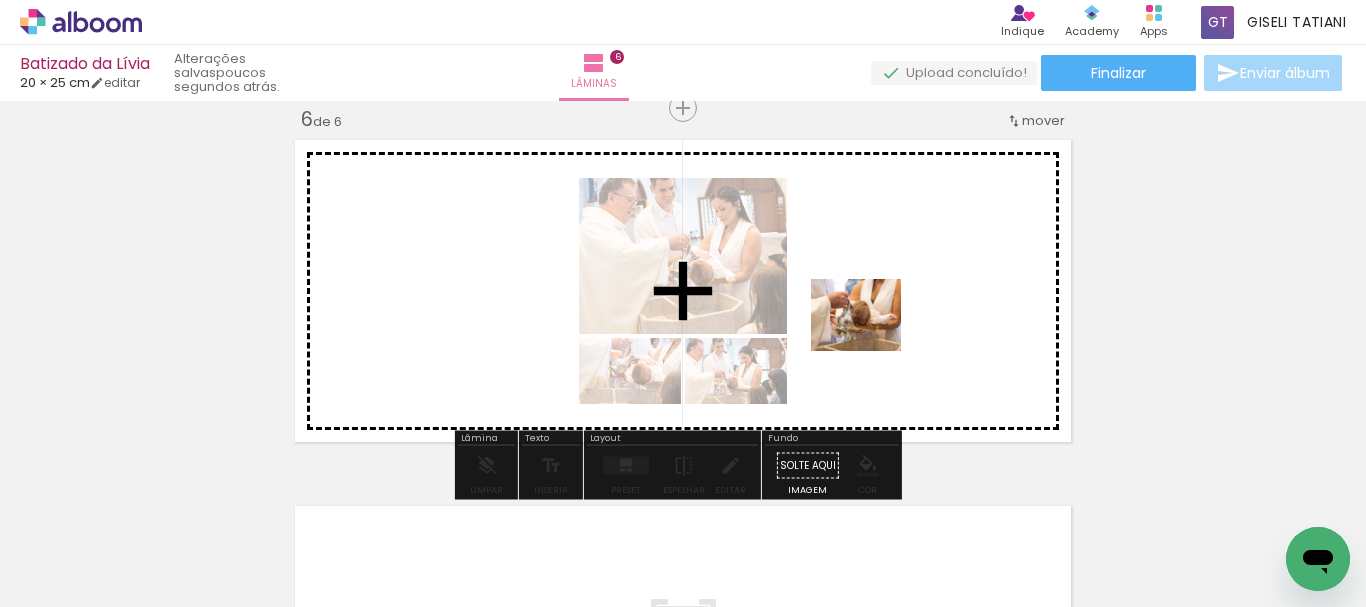 drag, startPoint x: 747, startPoint y: 567, endPoint x: 900, endPoint y: 261, distance: 342.1184 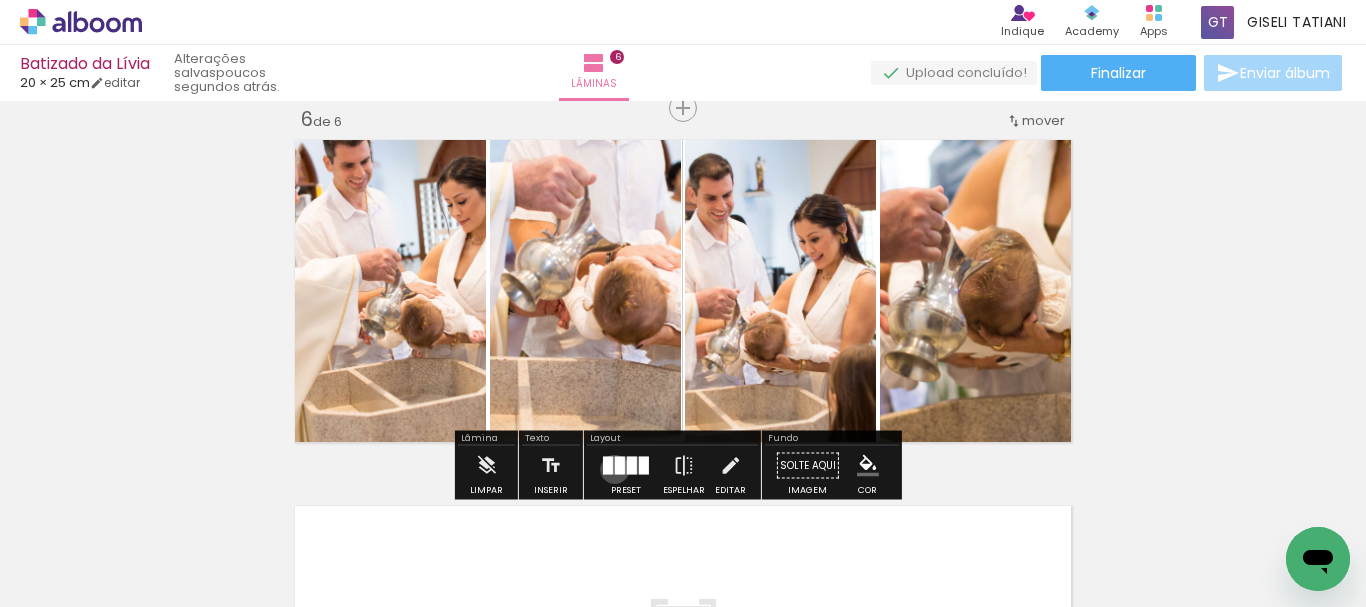 click at bounding box center (620, 466) 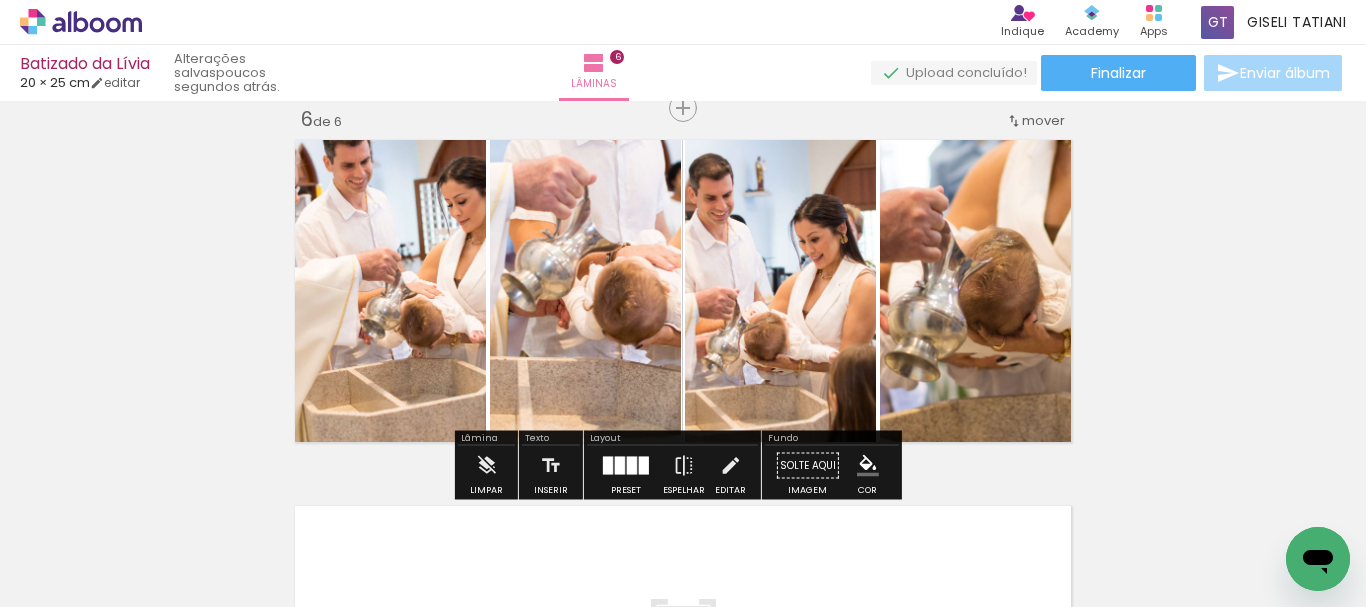 click at bounding box center [620, 466] 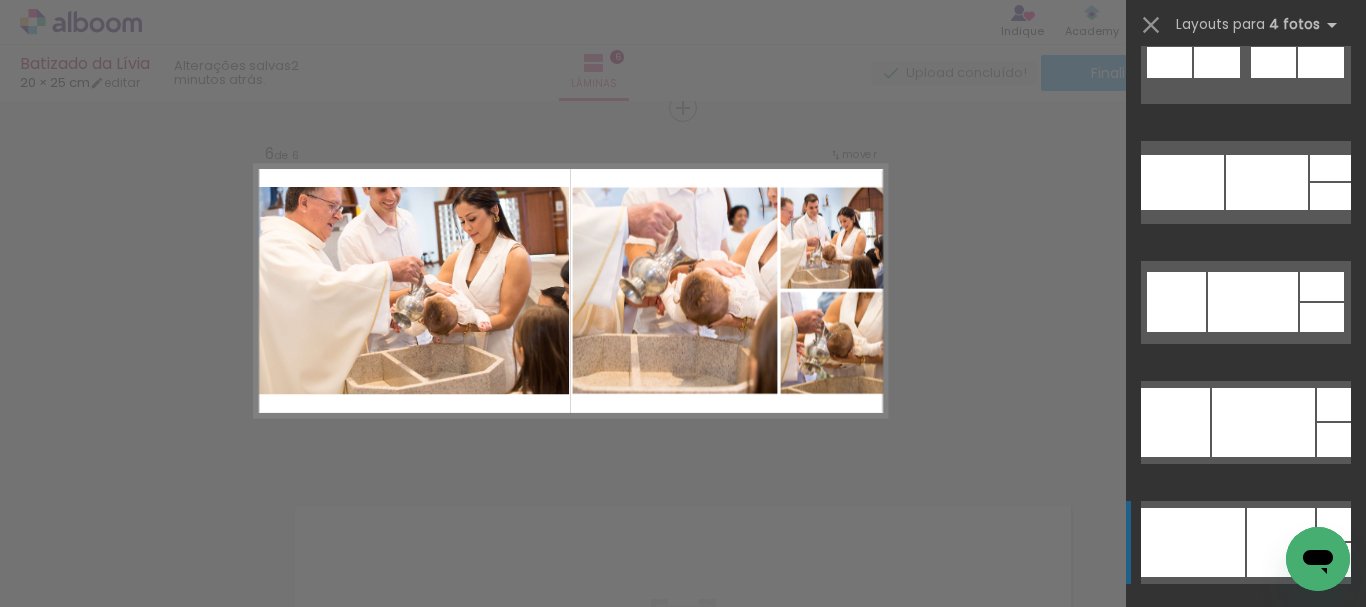 scroll, scrollTop: 9500, scrollLeft: 0, axis: vertical 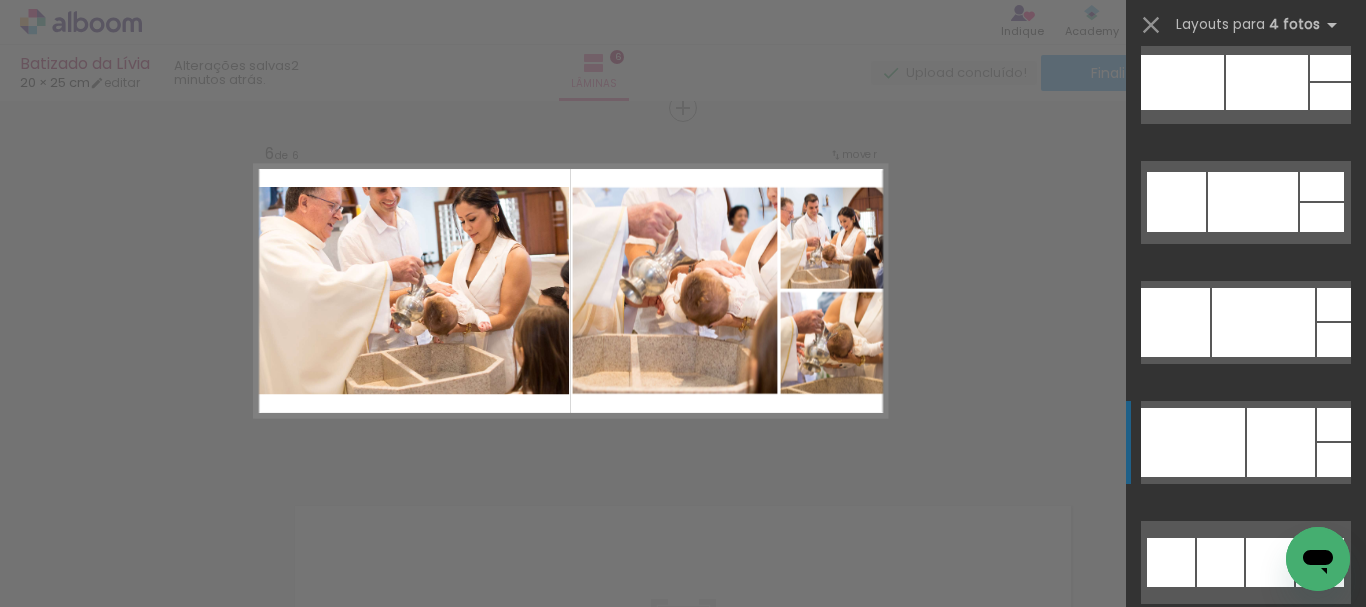 click at bounding box center (1182, 82) 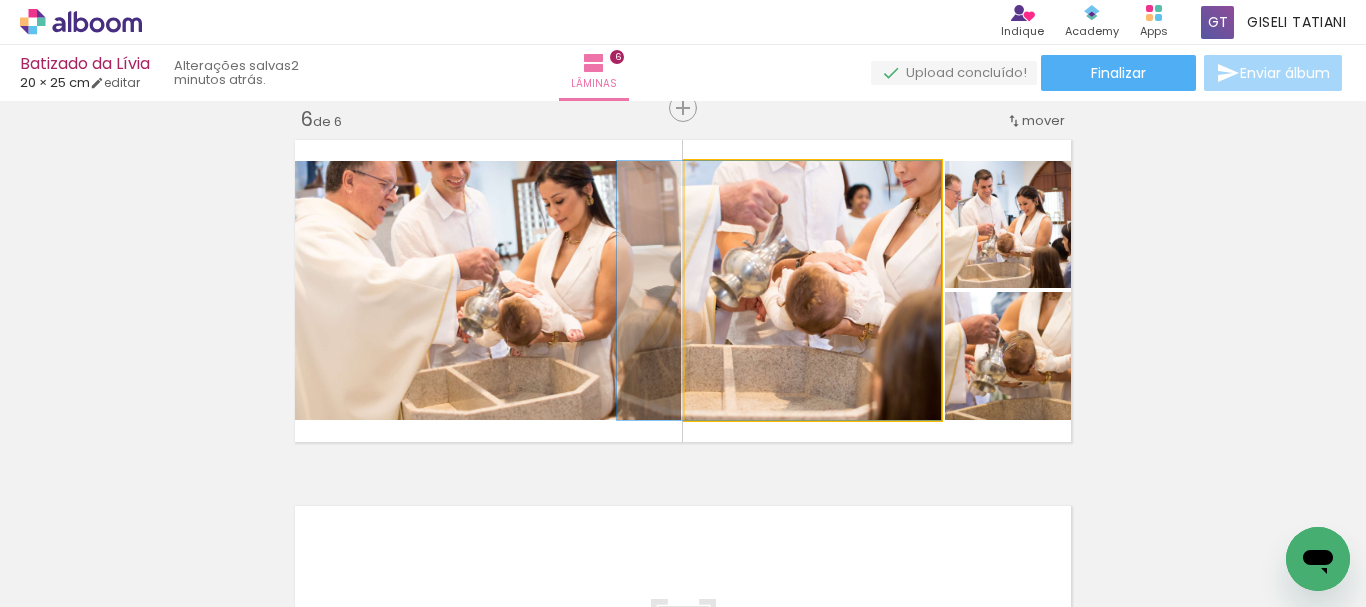 drag, startPoint x: 834, startPoint y: 321, endPoint x: 799, endPoint y: 313, distance: 35.902645 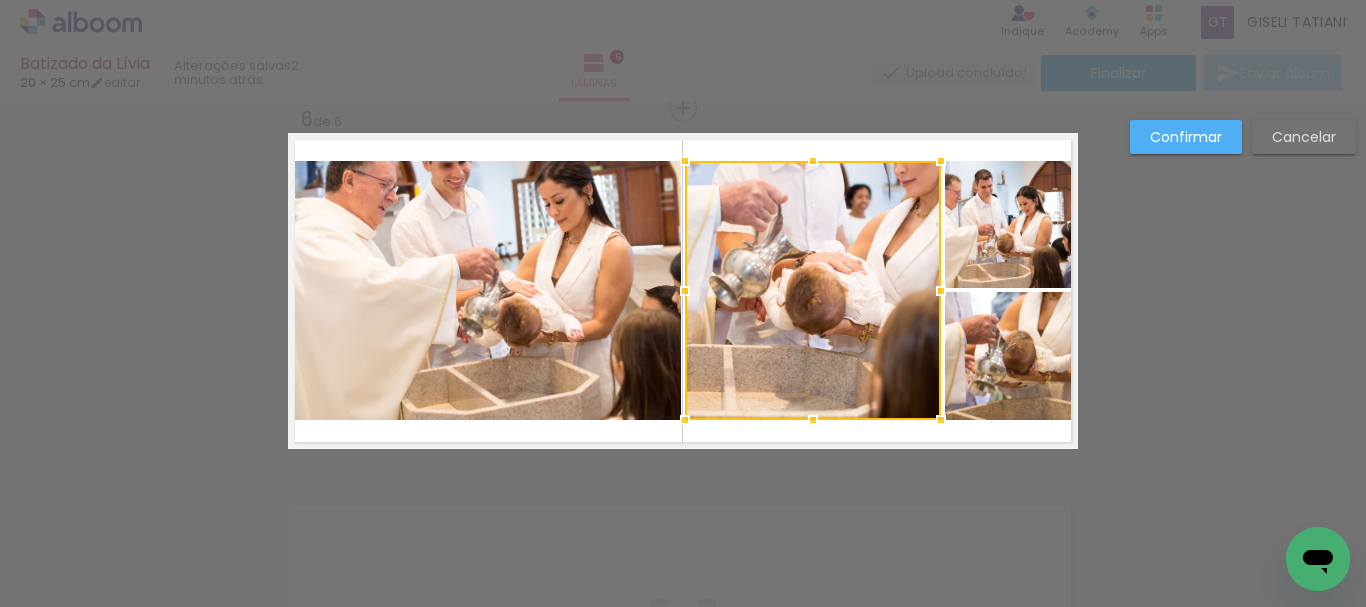 click 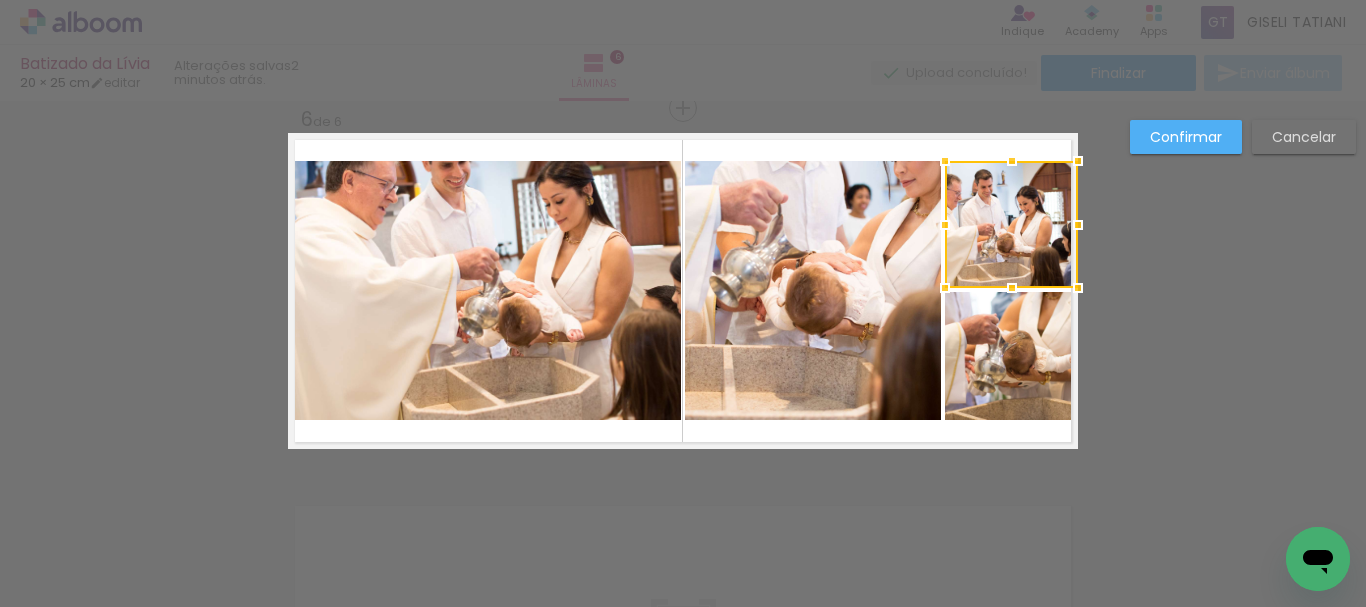 click on "Confirmar" at bounding box center (0, 0) 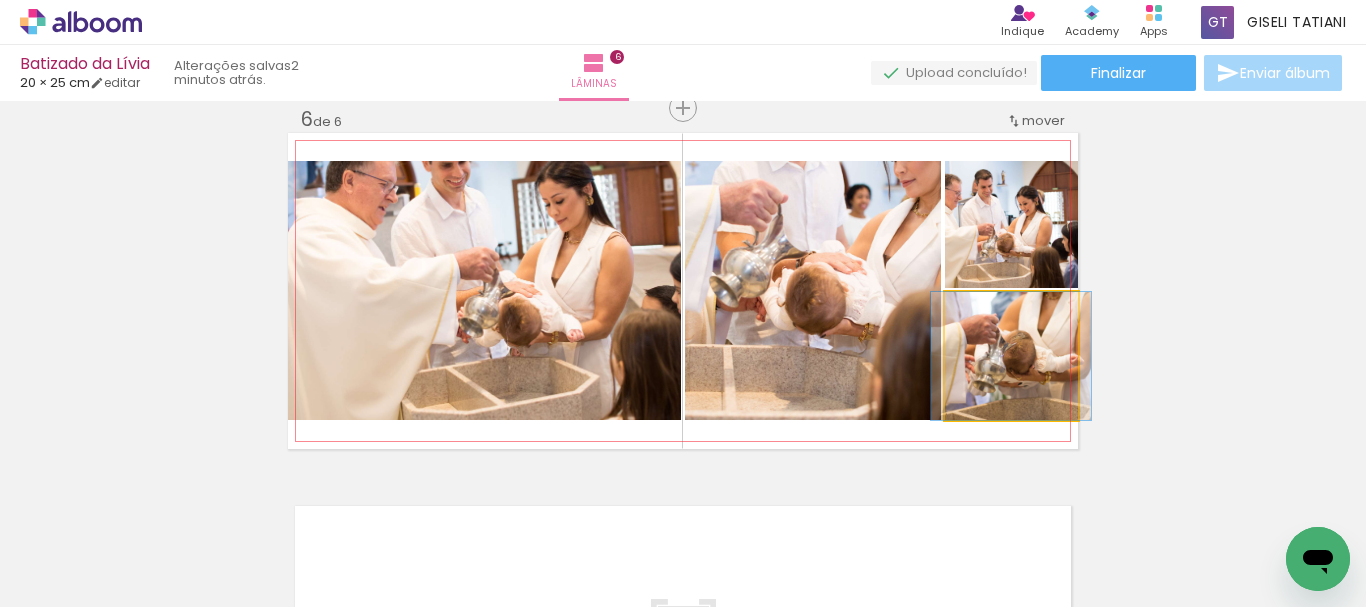 click 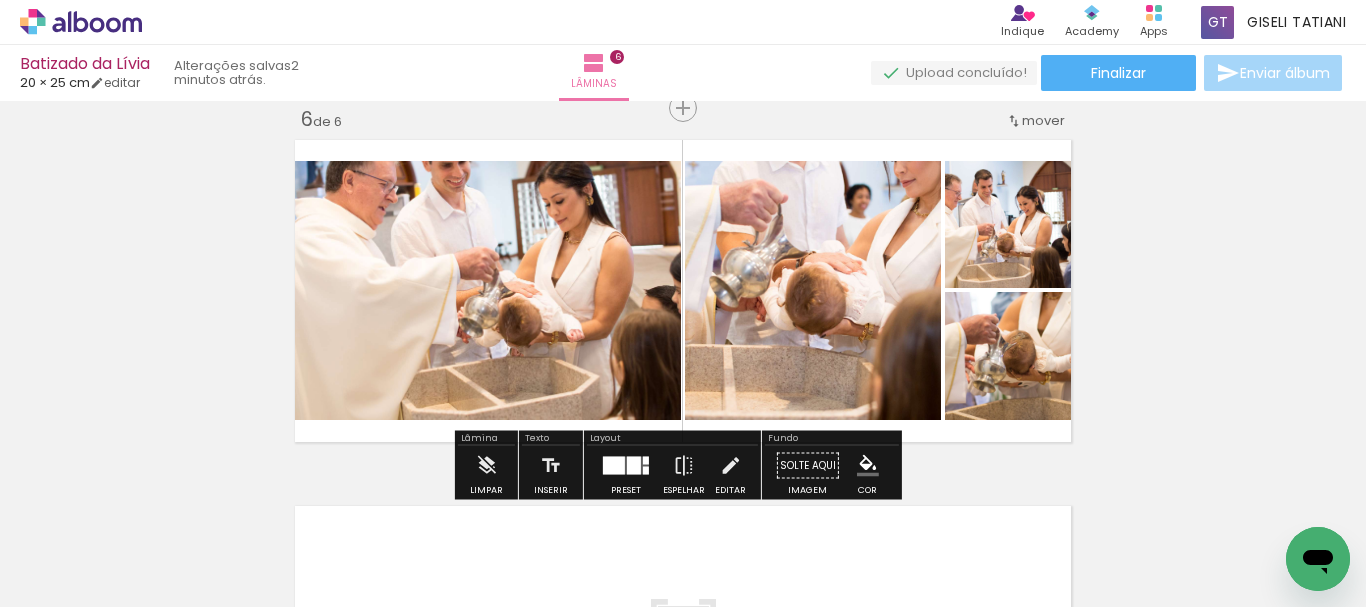 click 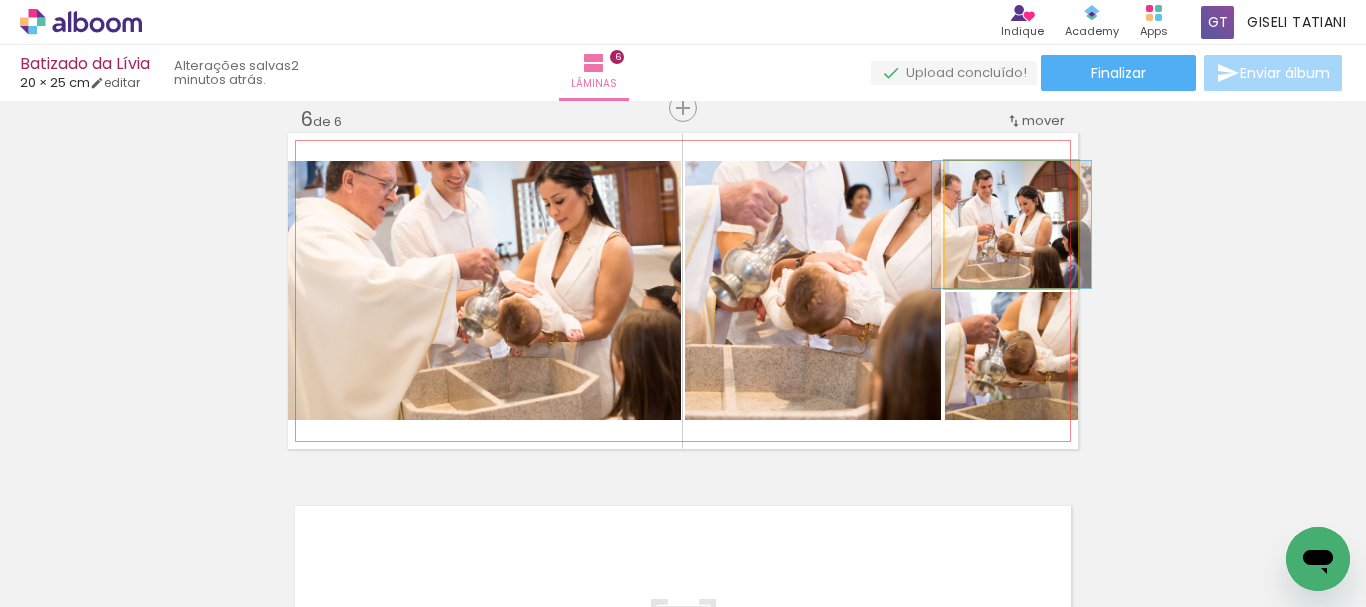 click 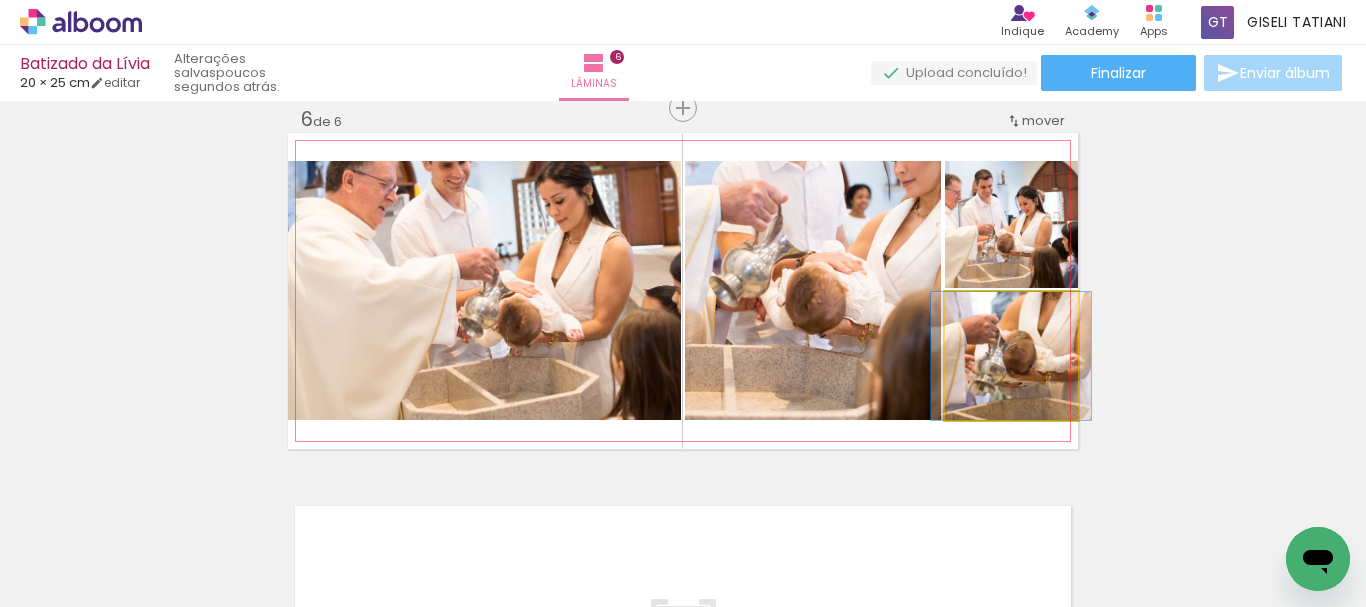 click 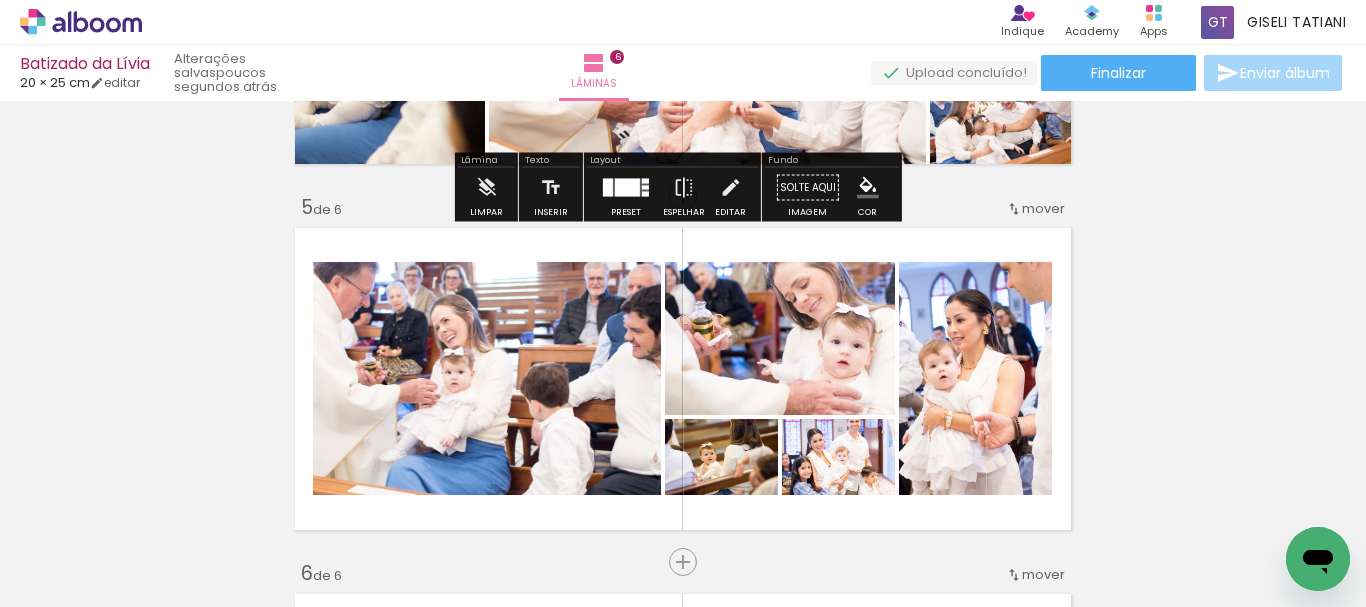 scroll, scrollTop: 1414, scrollLeft: 0, axis: vertical 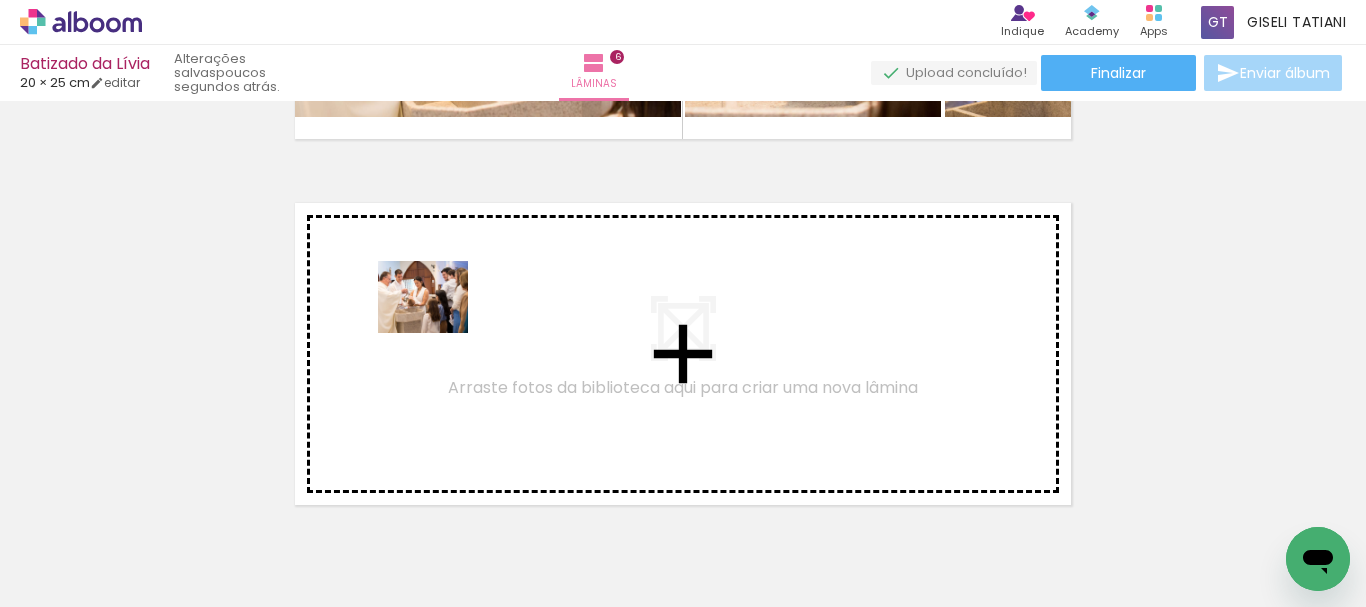 drag, startPoint x: 218, startPoint y: 538, endPoint x: 438, endPoint y: 321, distance: 309.01294 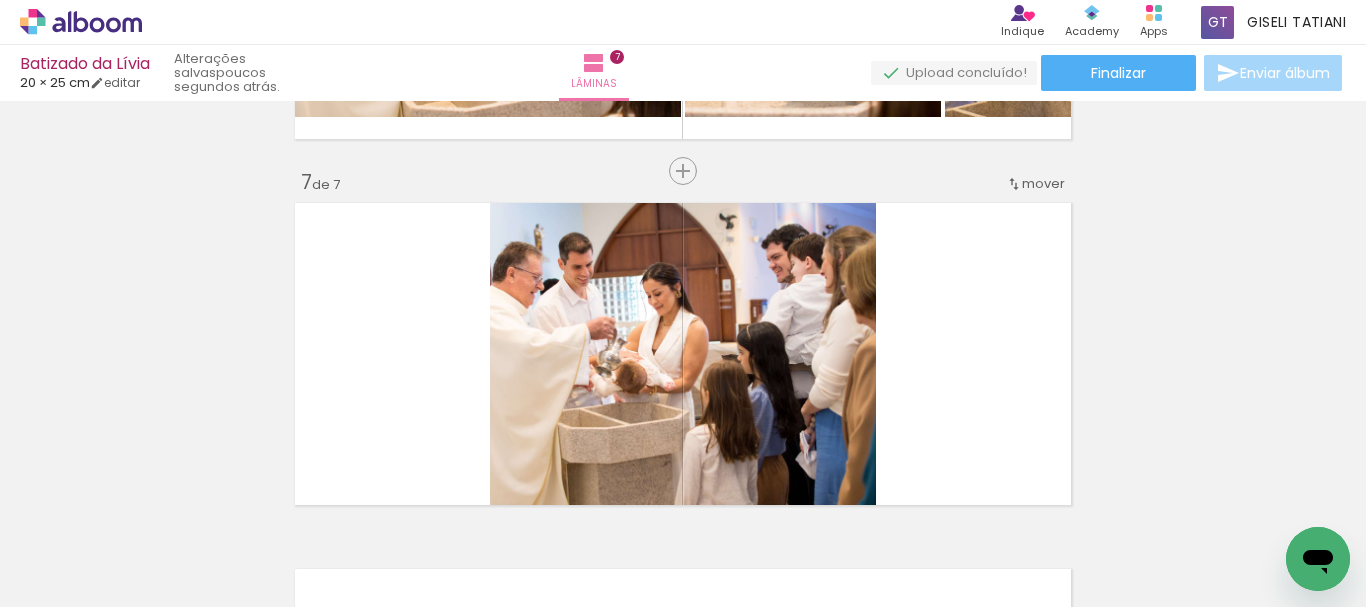 scroll, scrollTop: 2222, scrollLeft: 0, axis: vertical 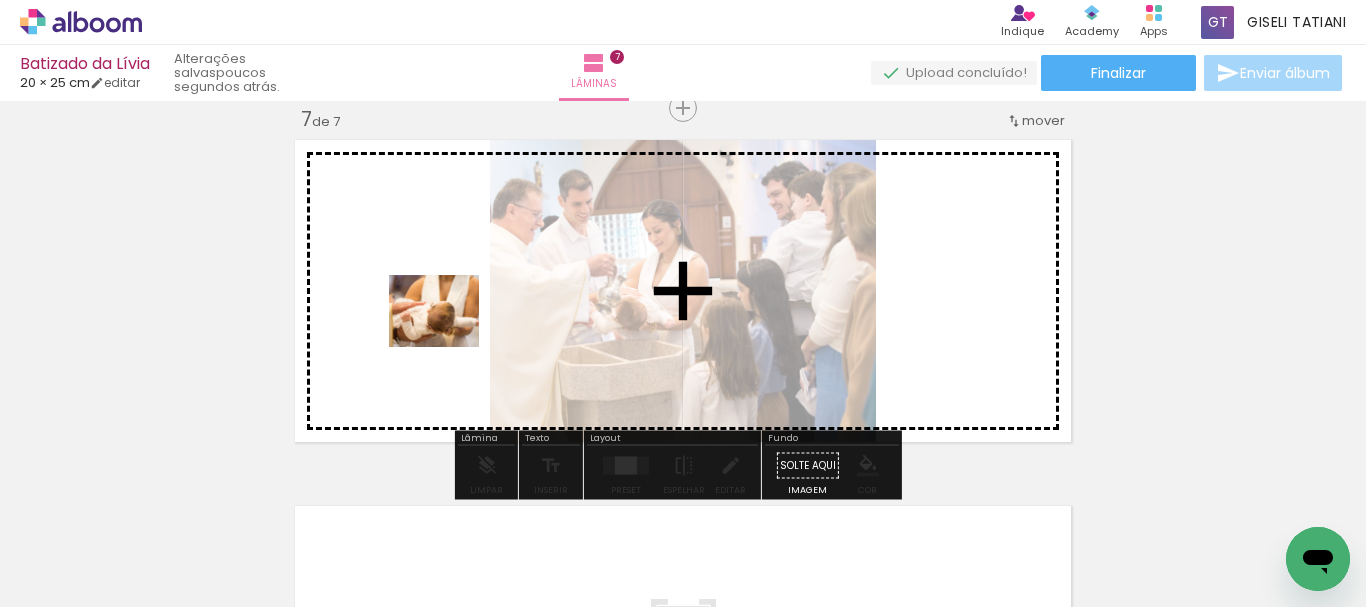 drag, startPoint x: 228, startPoint y: 557, endPoint x: 449, endPoint y: 335, distance: 313.2491 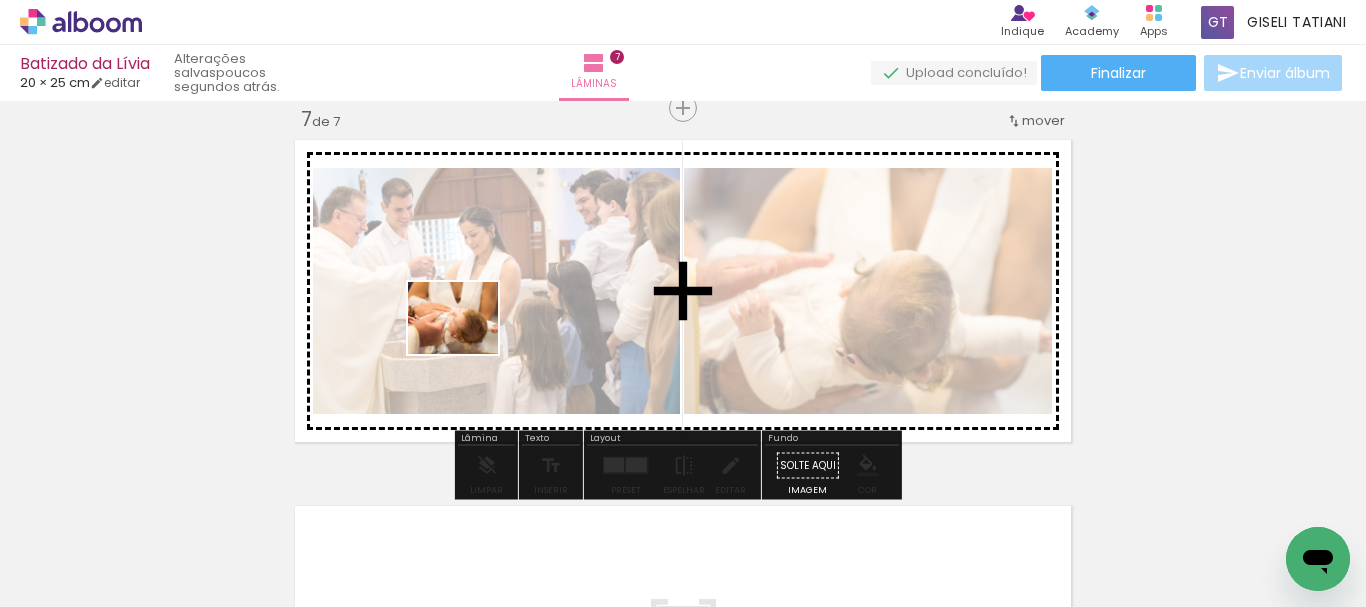 drag, startPoint x: 230, startPoint y: 572, endPoint x: 468, endPoint y: 342, distance: 330.9743 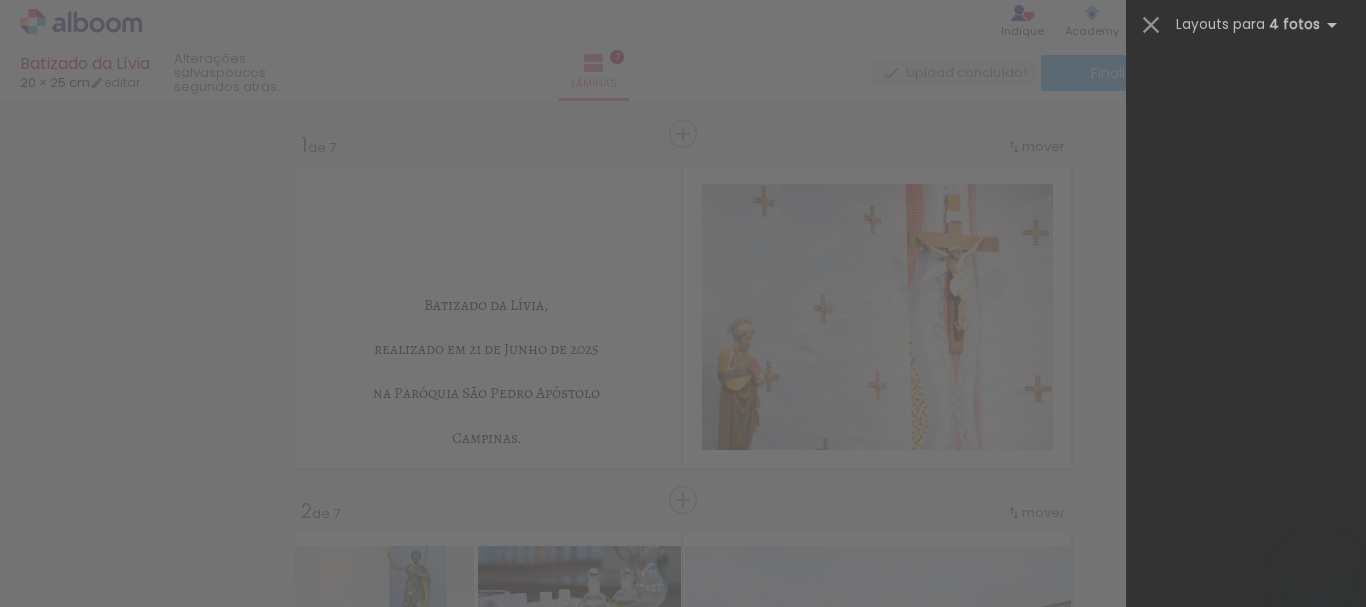 scroll, scrollTop: 0, scrollLeft: 0, axis: both 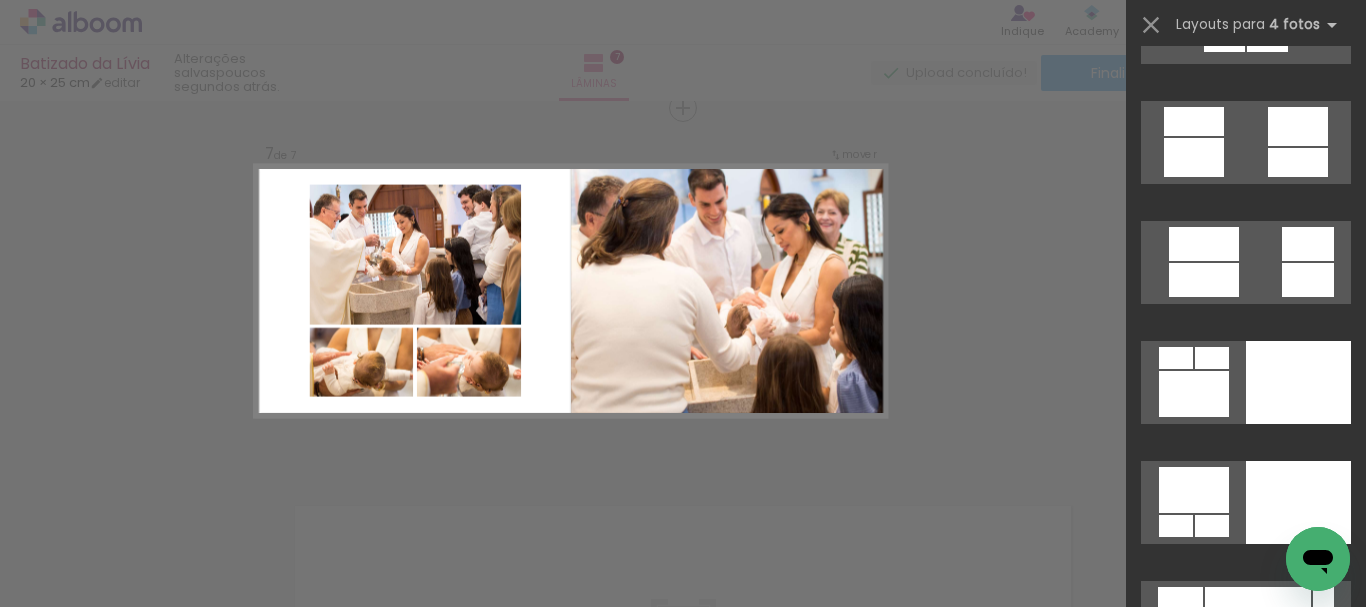 click at bounding box center (1154, 1201) 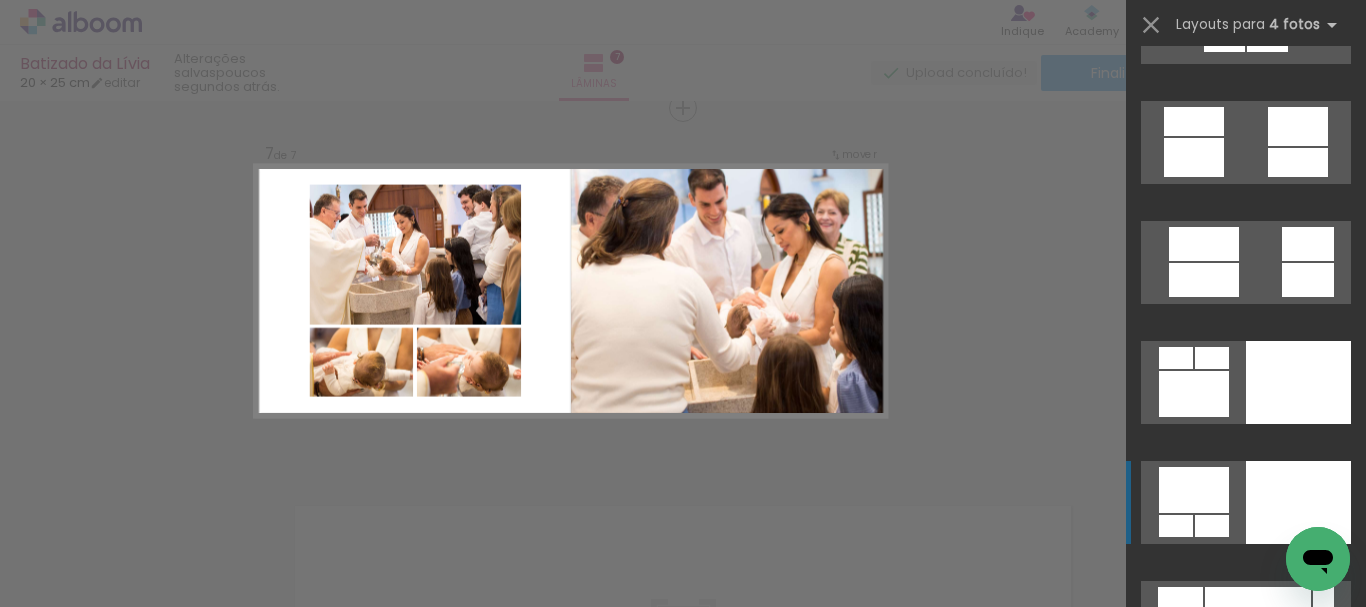 click at bounding box center [1154, 1201] 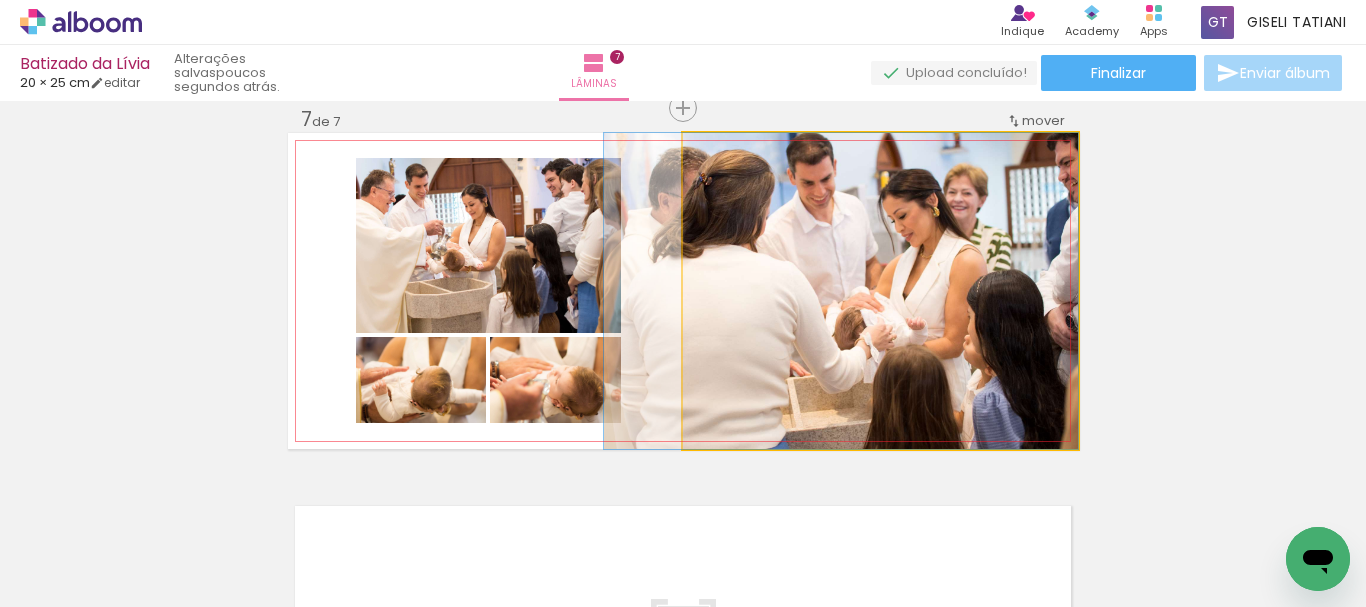 drag, startPoint x: 914, startPoint y: 369, endPoint x: 810, endPoint y: 384, distance: 105.076164 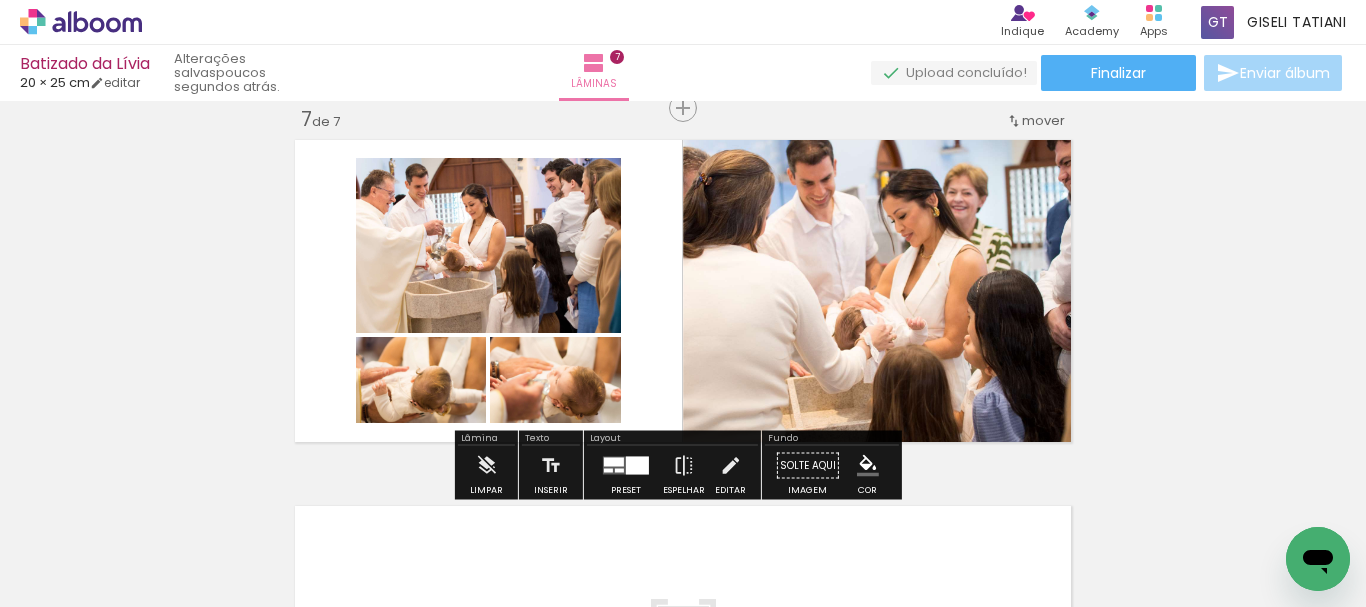 click 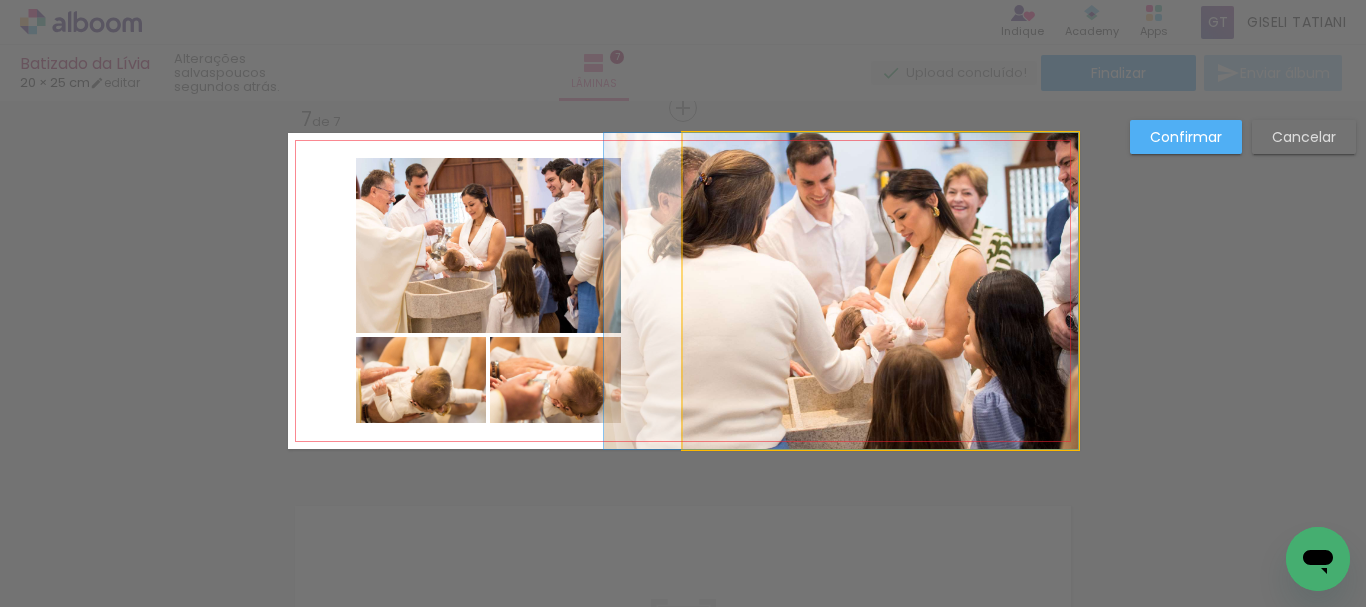 drag, startPoint x: 876, startPoint y: 374, endPoint x: 838, endPoint y: 374, distance: 38 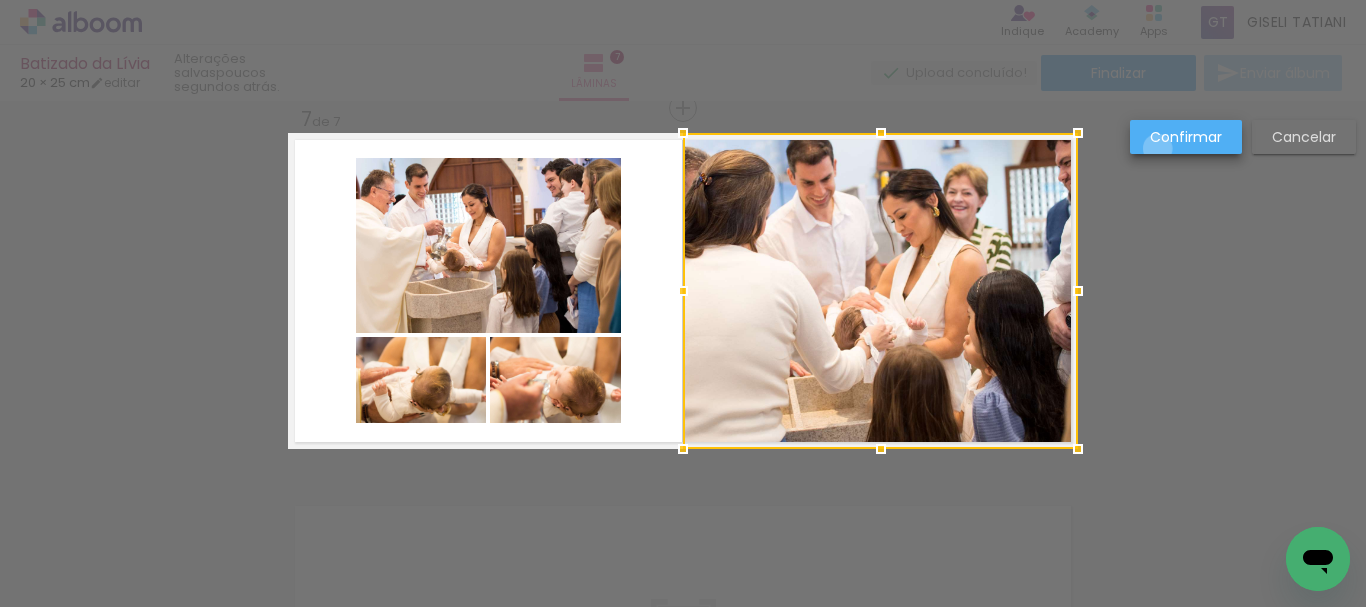 click on "Confirmar" at bounding box center (1186, 137) 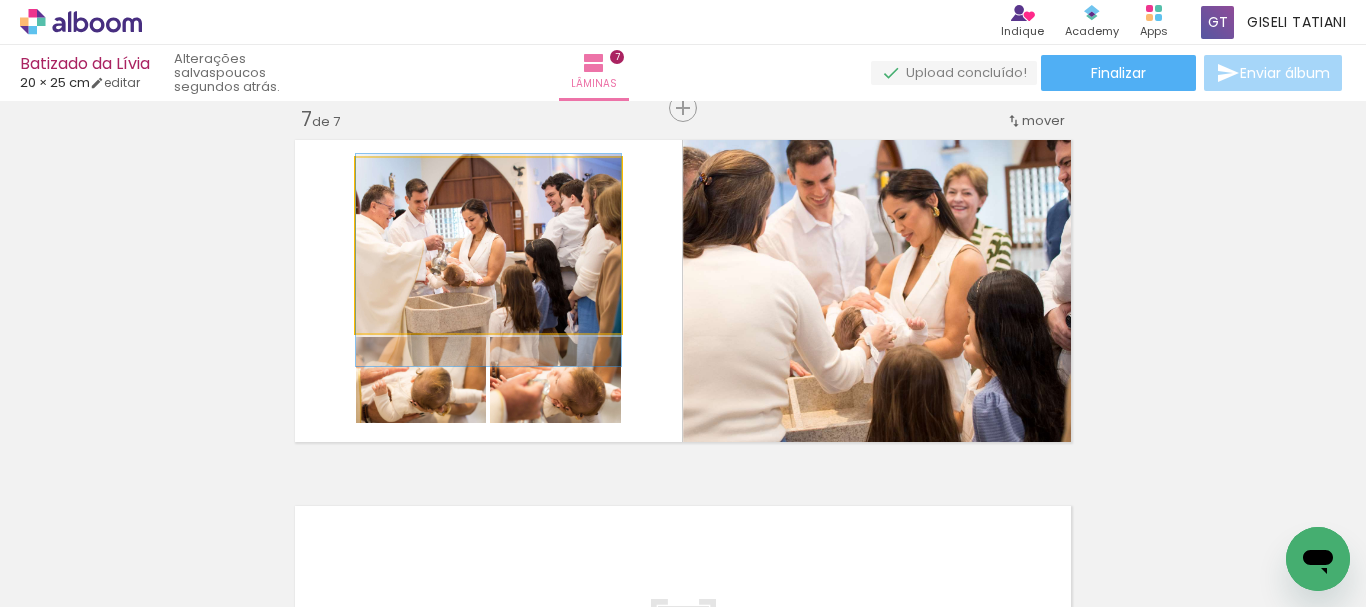 drag, startPoint x: 527, startPoint y: 274, endPoint x: 538, endPoint y: 289, distance: 18.601076 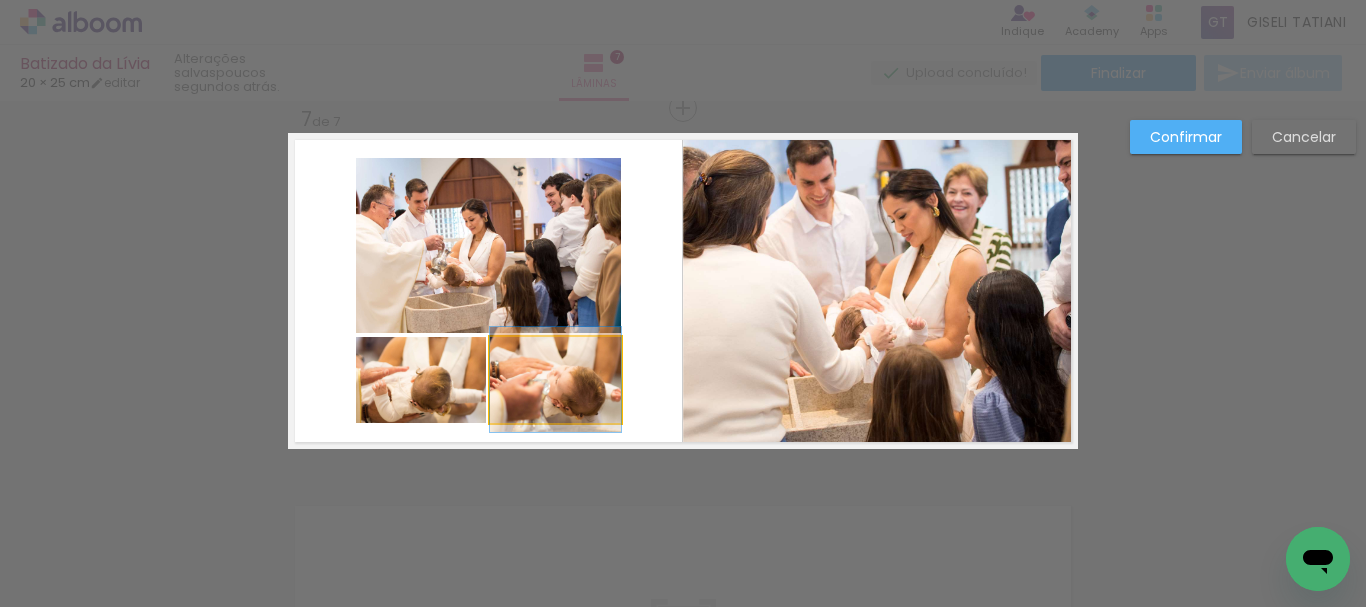 click 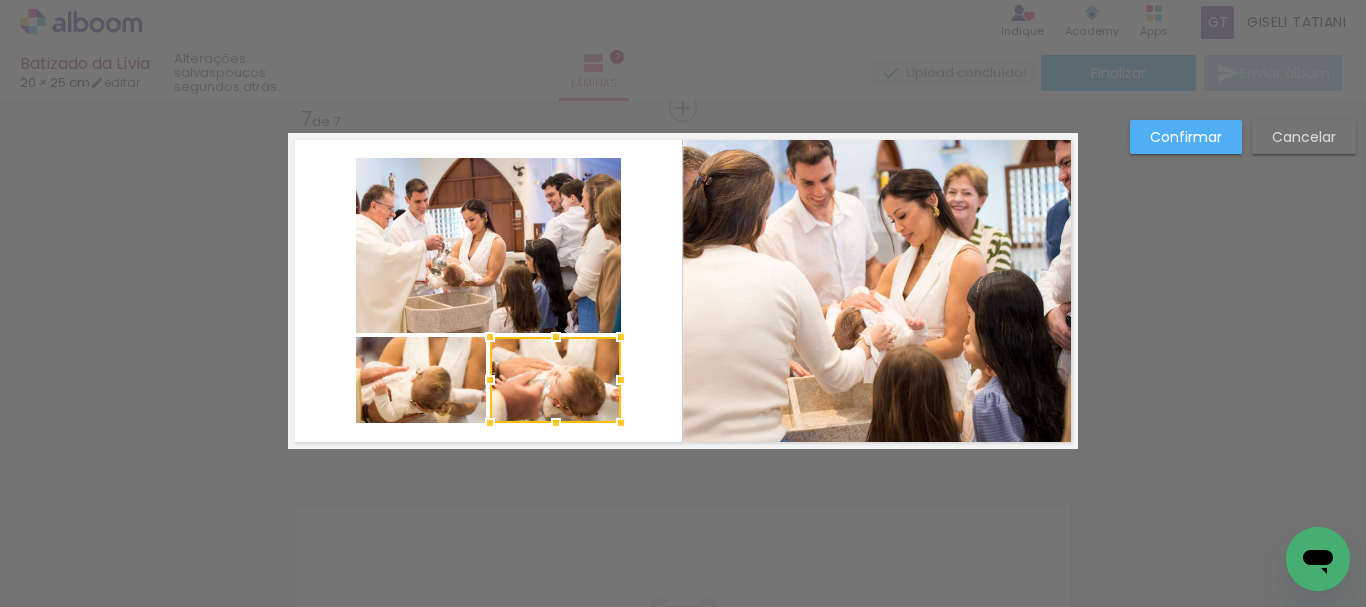 click on "Confirmar" at bounding box center (0, 0) 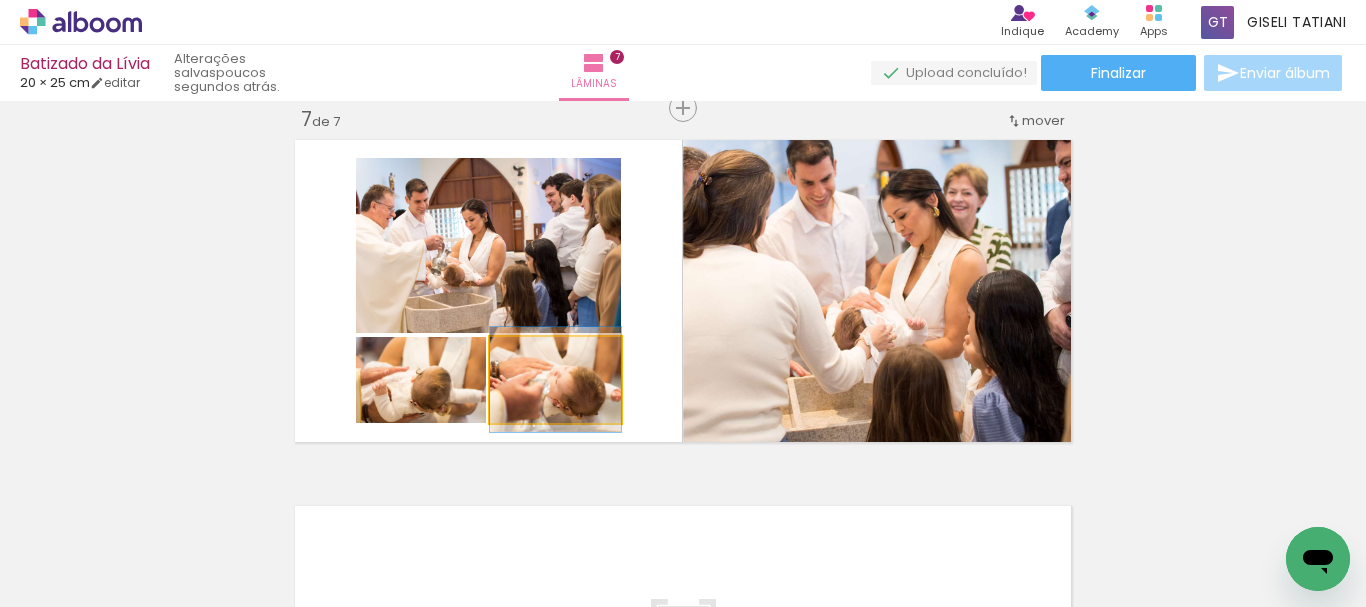 click 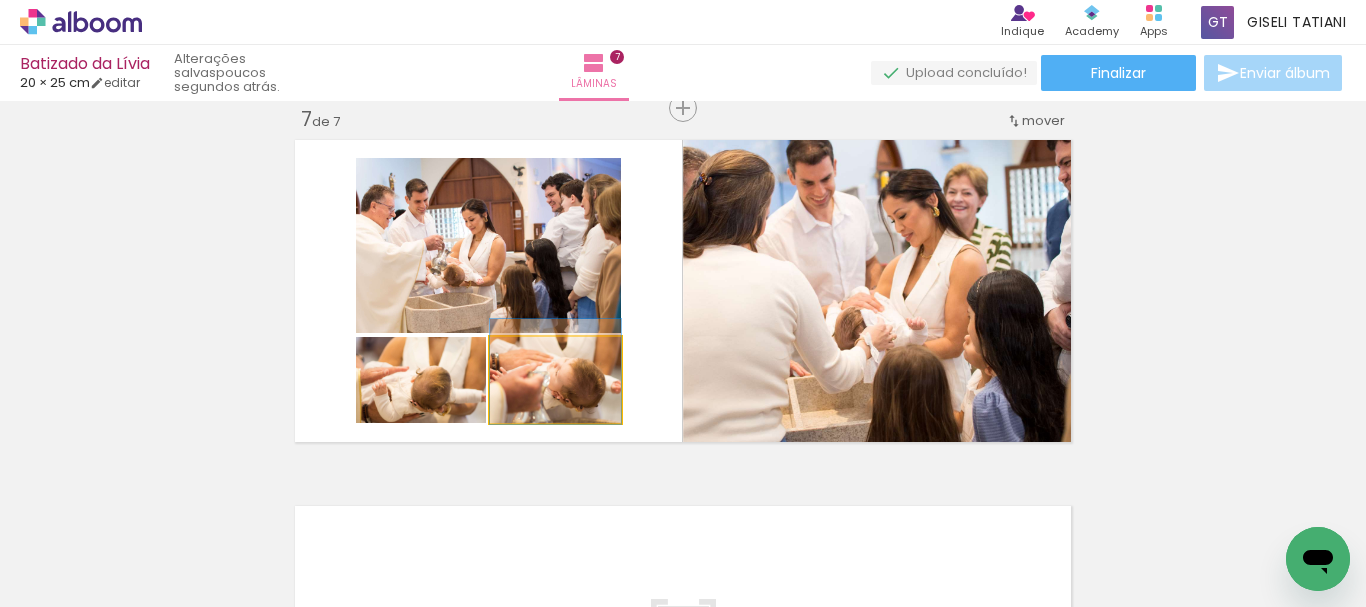 drag, startPoint x: 576, startPoint y: 397, endPoint x: 611, endPoint y: 389, distance: 35.902645 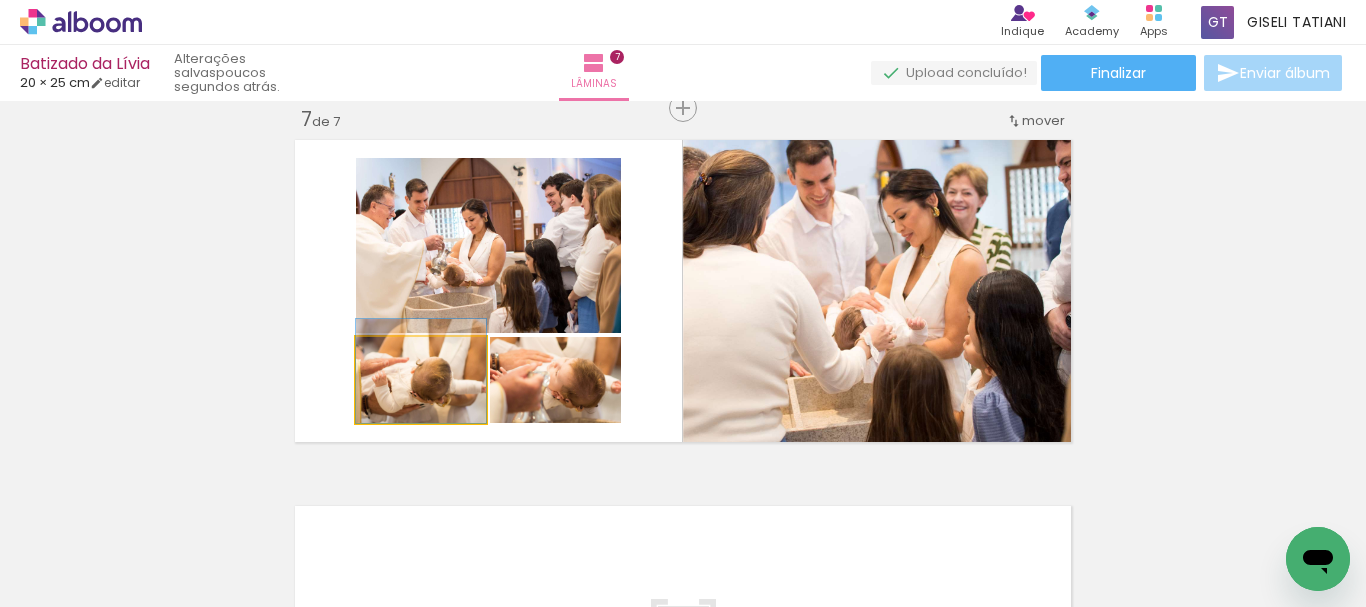 drag, startPoint x: 450, startPoint y: 405, endPoint x: 468, endPoint y: 394, distance: 21.095022 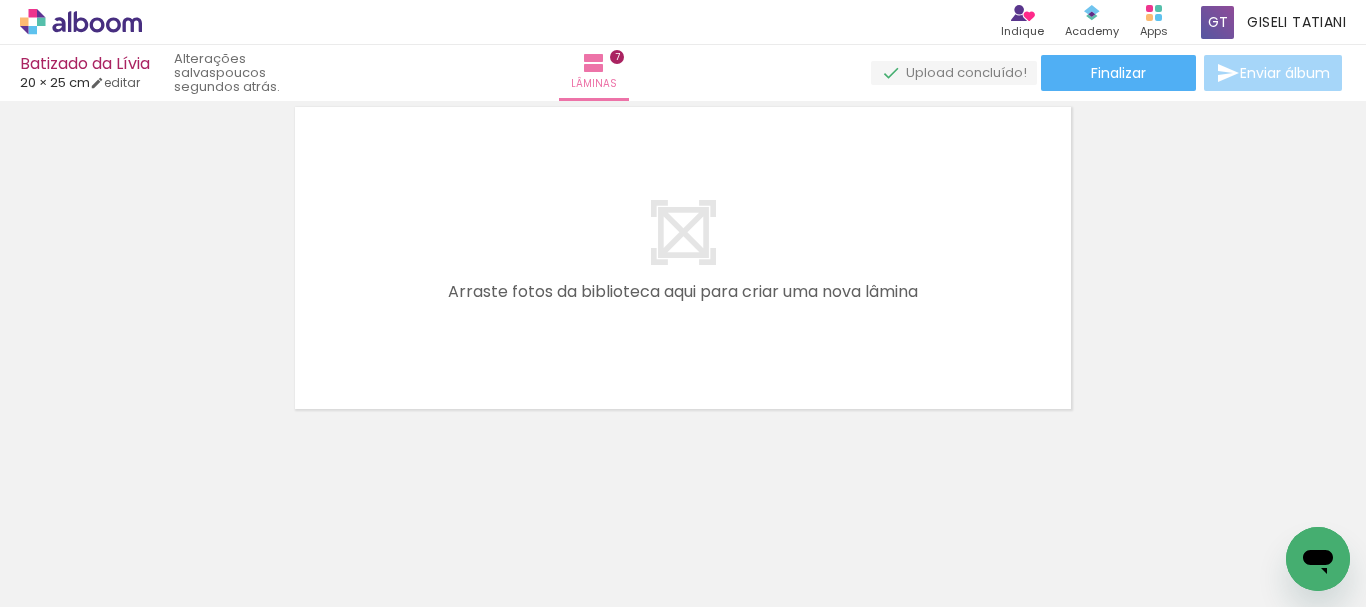scroll, scrollTop: 2622, scrollLeft: 0, axis: vertical 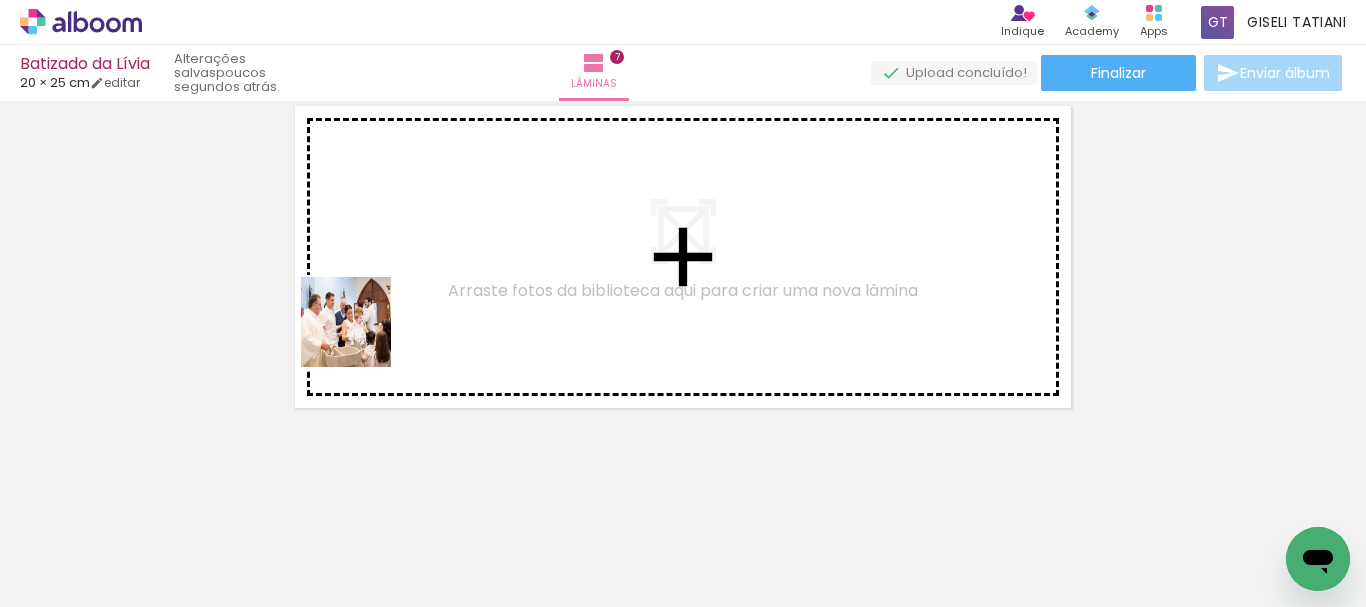 drag, startPoint x: 205, startPoint y: 524, endPoint x: 249, endPoint y: 540, distance: 46.818798 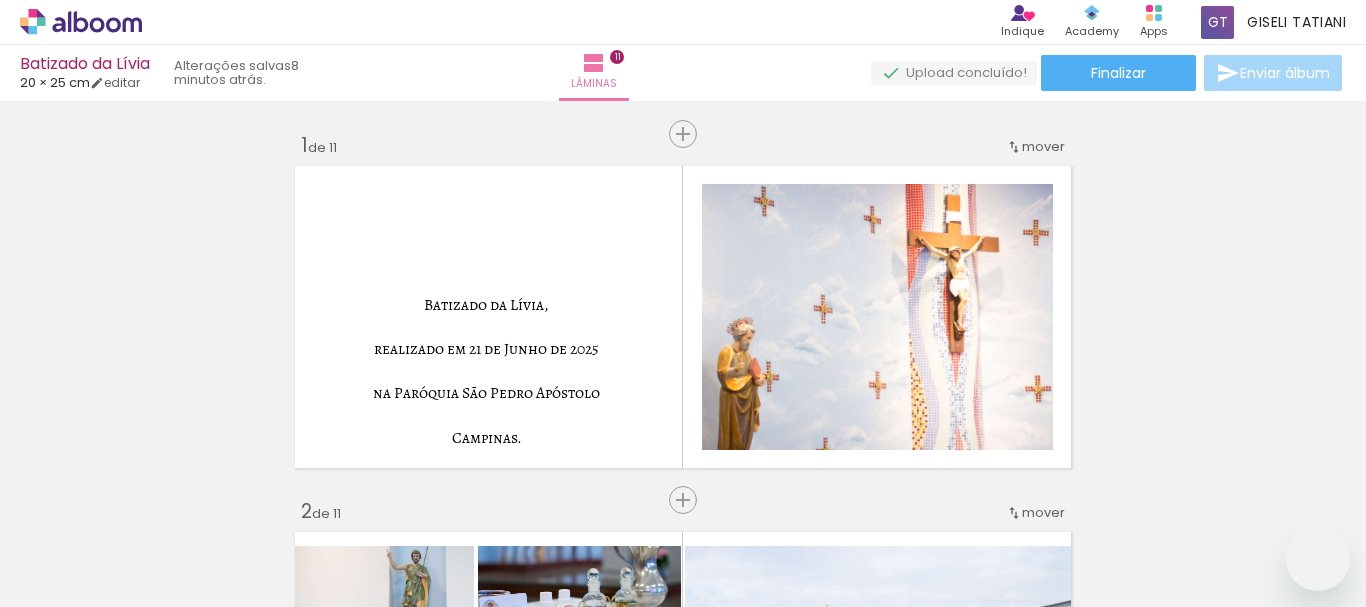 scroll, scrollTop: 0, scrollLeft: 0, axis: both 